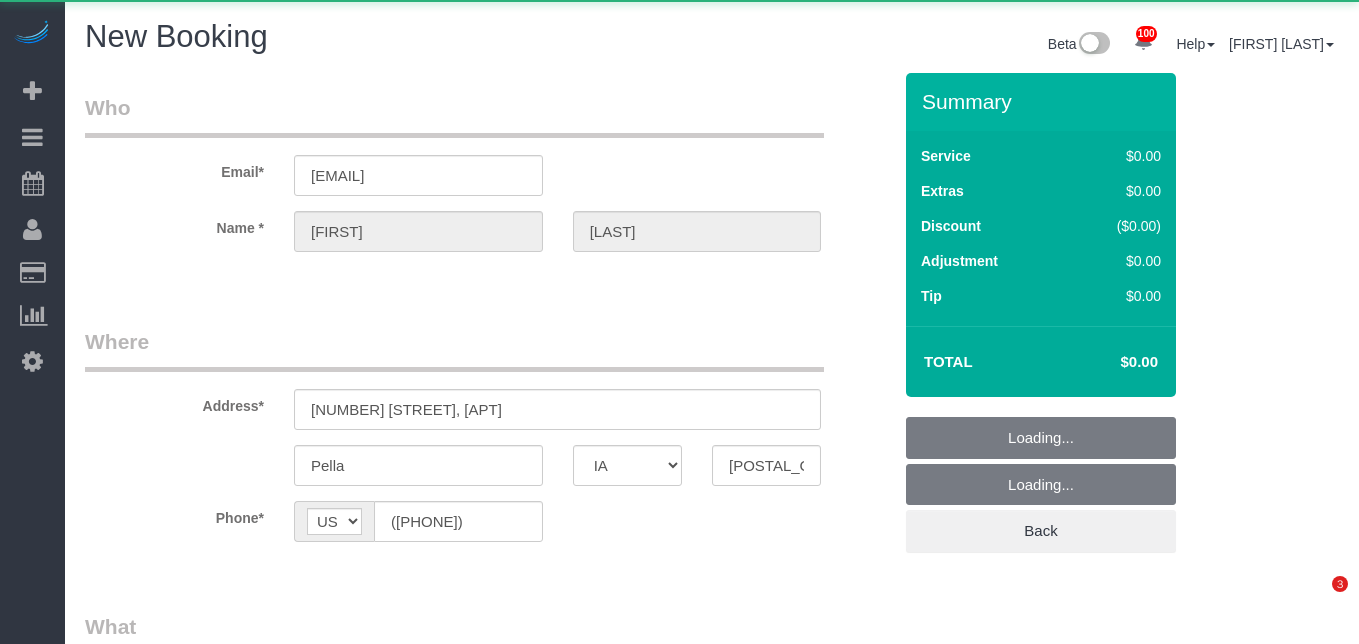 select on "IA" 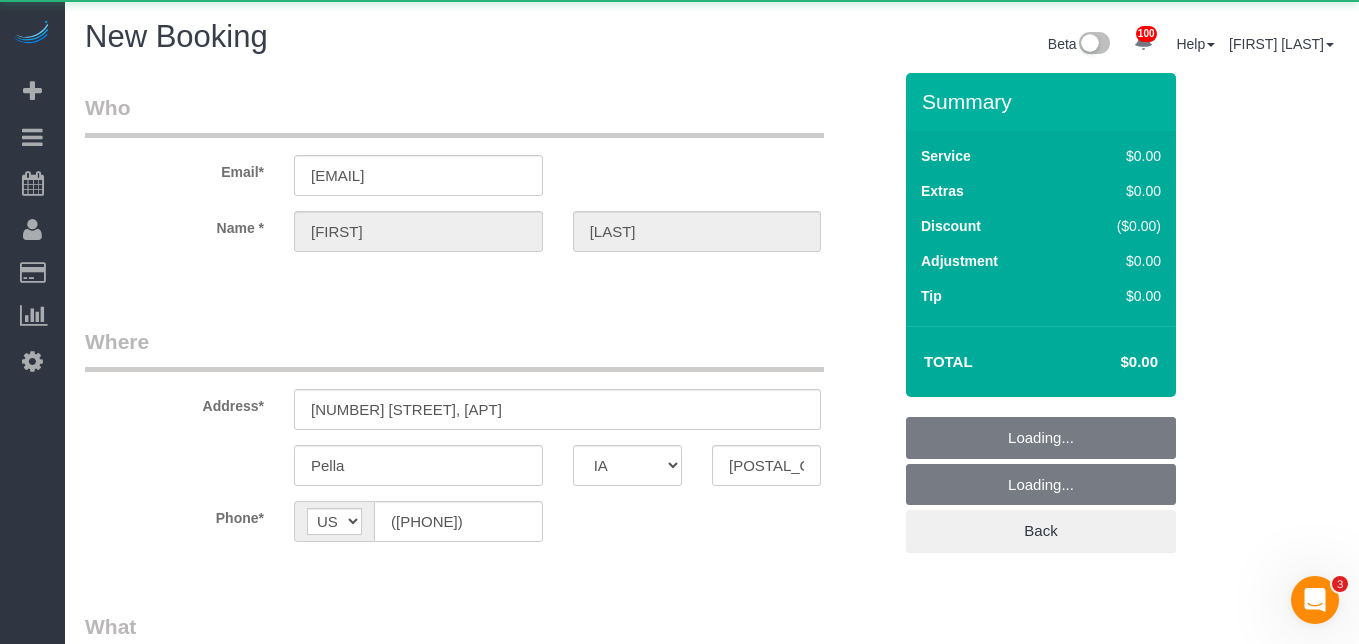 scroll, scrollTop: 0, scrollLeft: 0, axis: both 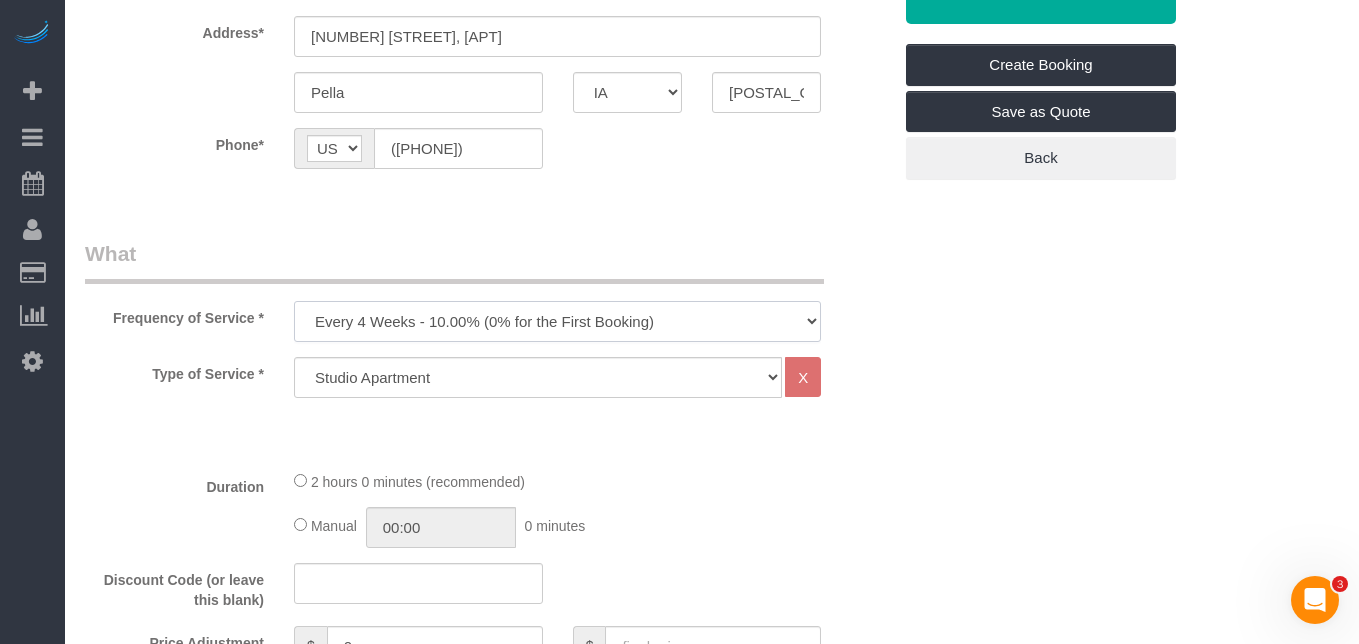 click on "Every 6 Weeks (0% for the First Booking) One Time Every 8 Weeks (0% for the First Booking) Every 4 Weeks - 10.00% (0% for the First Booking) Every 3 Weeks - 12.00% (0% for the First Booking) Every 2 Weeks - 15.00% (0% for the First Booking) Weekly - 20.00% (0% for the First Booking)" at bounding box center (557, 321) 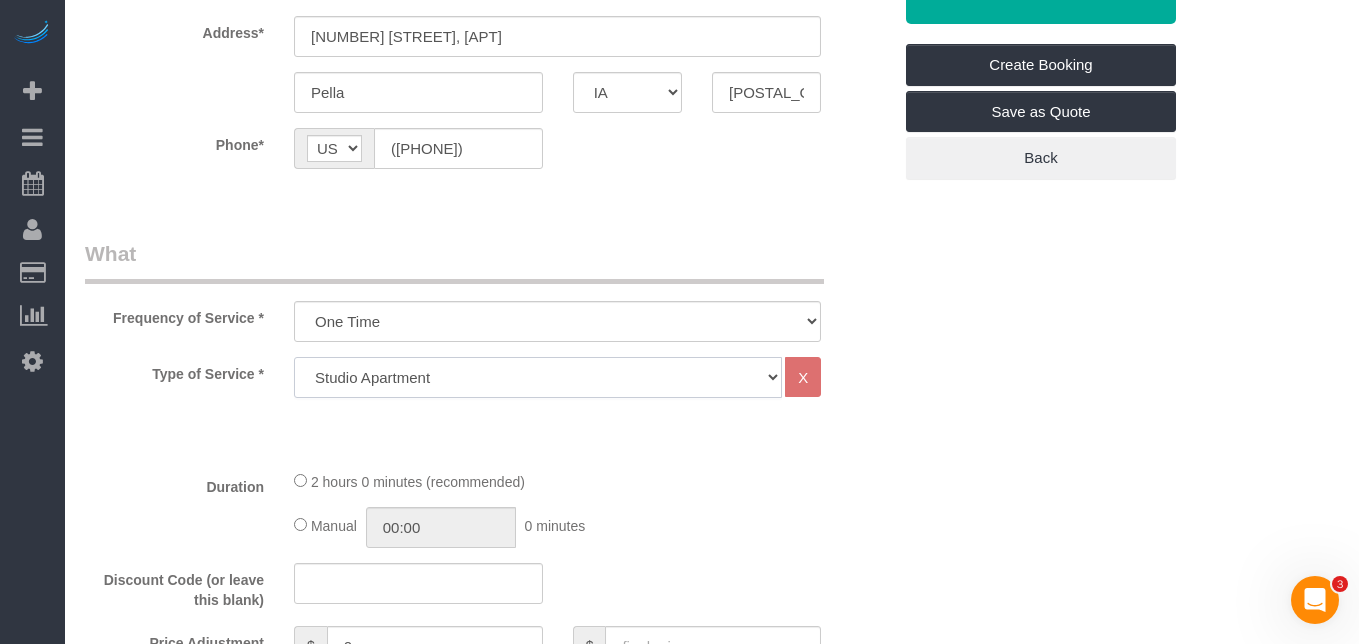 click on "Studio Apartment 1 Bedroom Home 2 Bedroom Home 3 Bedroom Home 4 Bedroom Home 5 Bedroom Home 6 Bedroom Home 7 Bedroom Home Hourly Cleaning Hazard/Emergency Cleaning General Maintenance" 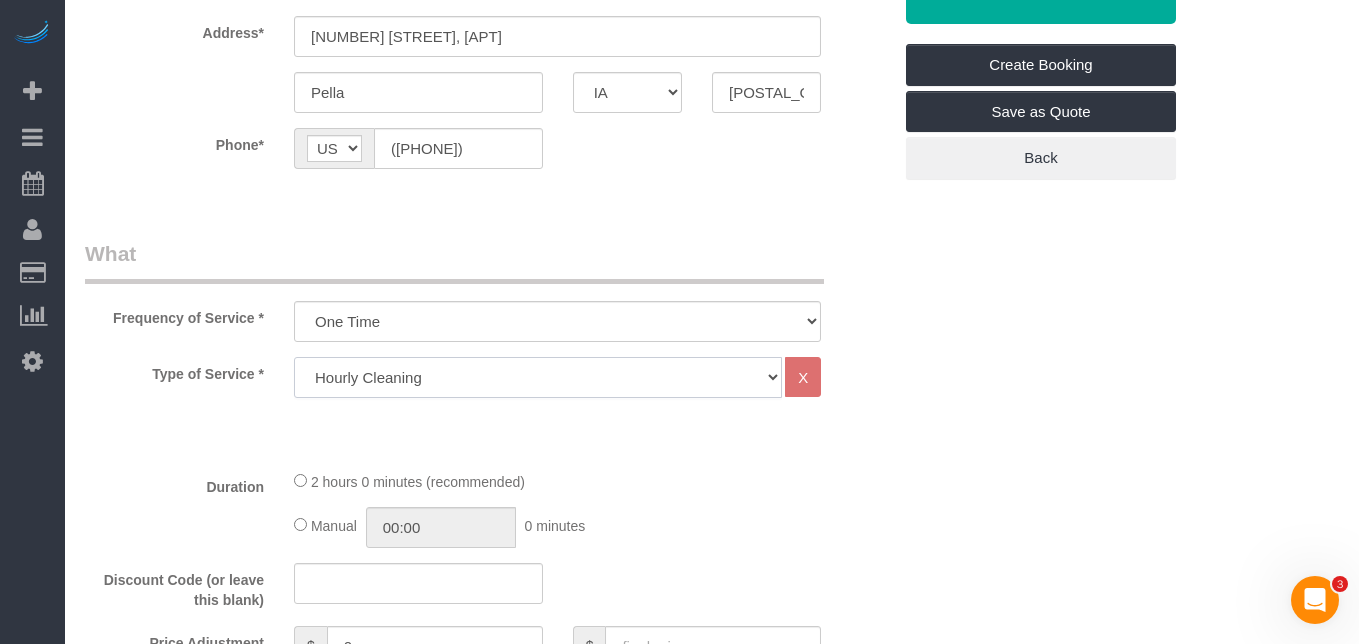 select on "1" 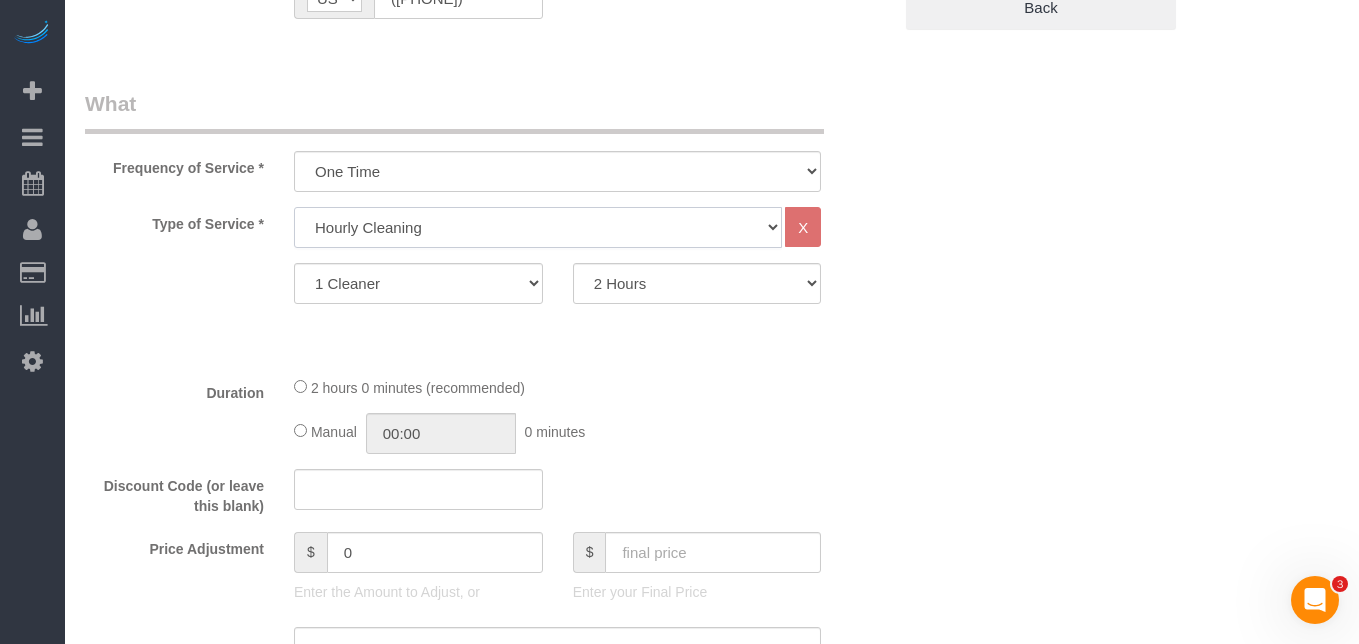scroll, scrollTop: 524, scrollLeft: 0, axis: vertical 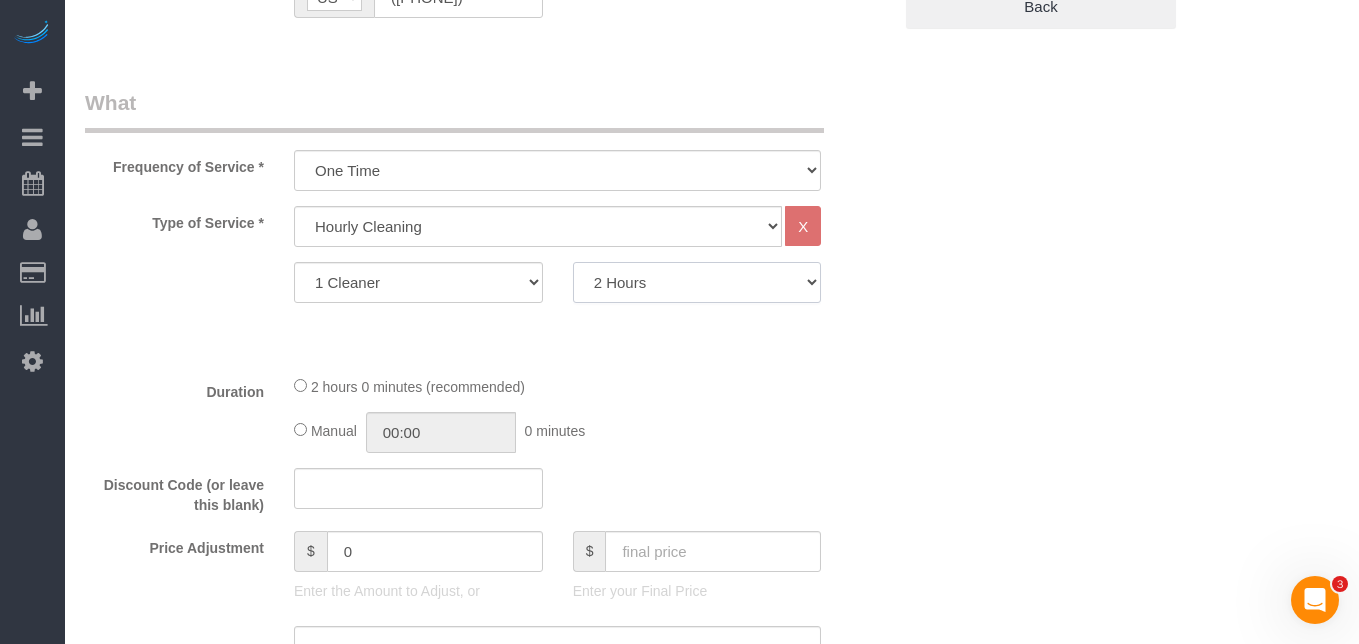click on "2 Hours
3 Hours
4 Hours
5 Hours
6 Hours
7 Hours
8 Hours" 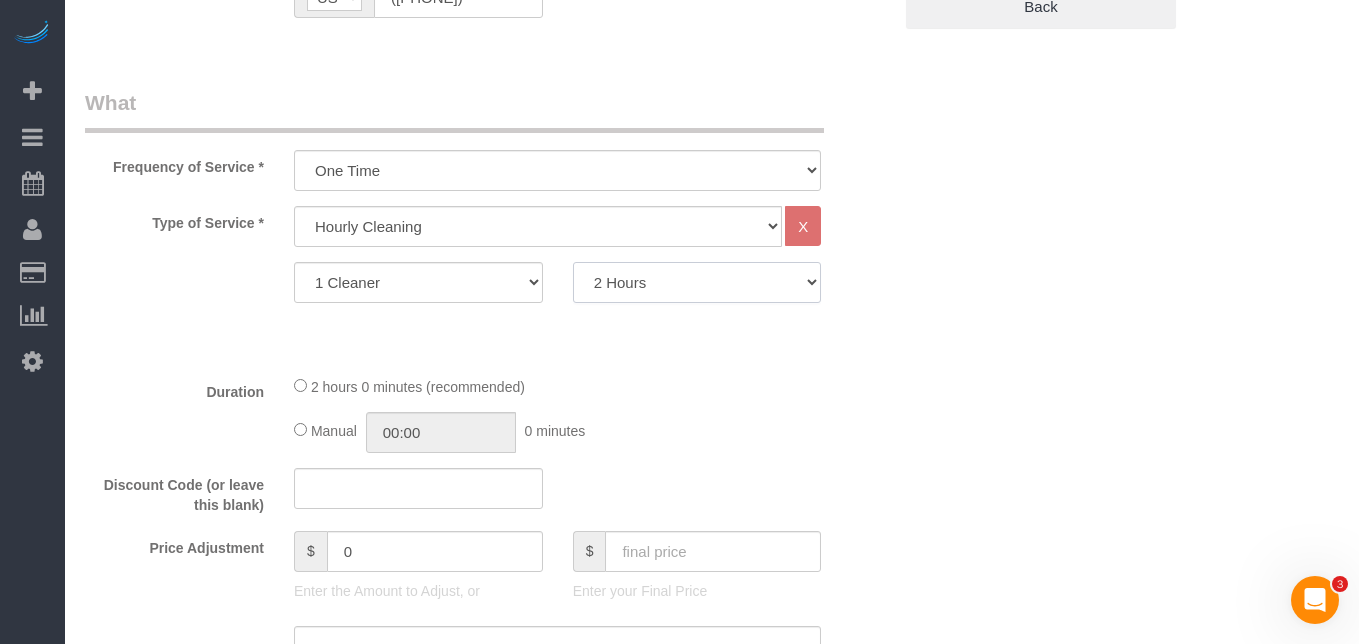 select on "240" 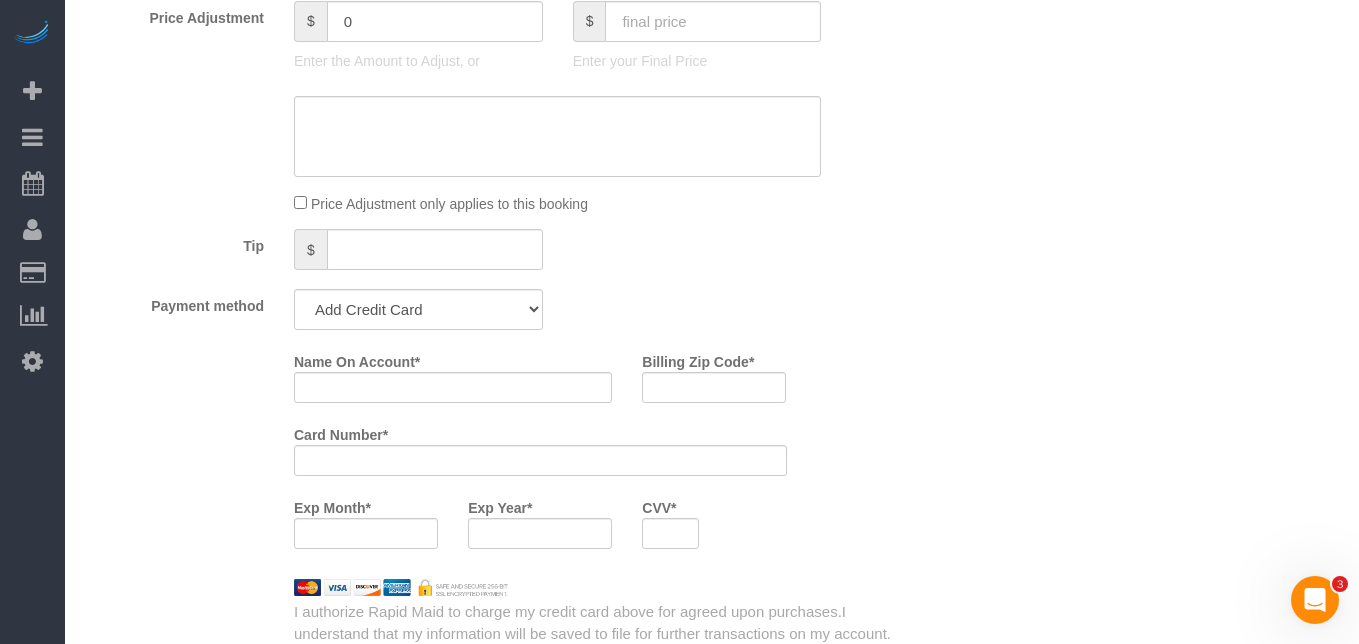 scroll, scrollTop: 1053, scrollLeft: 0, axis: vertical 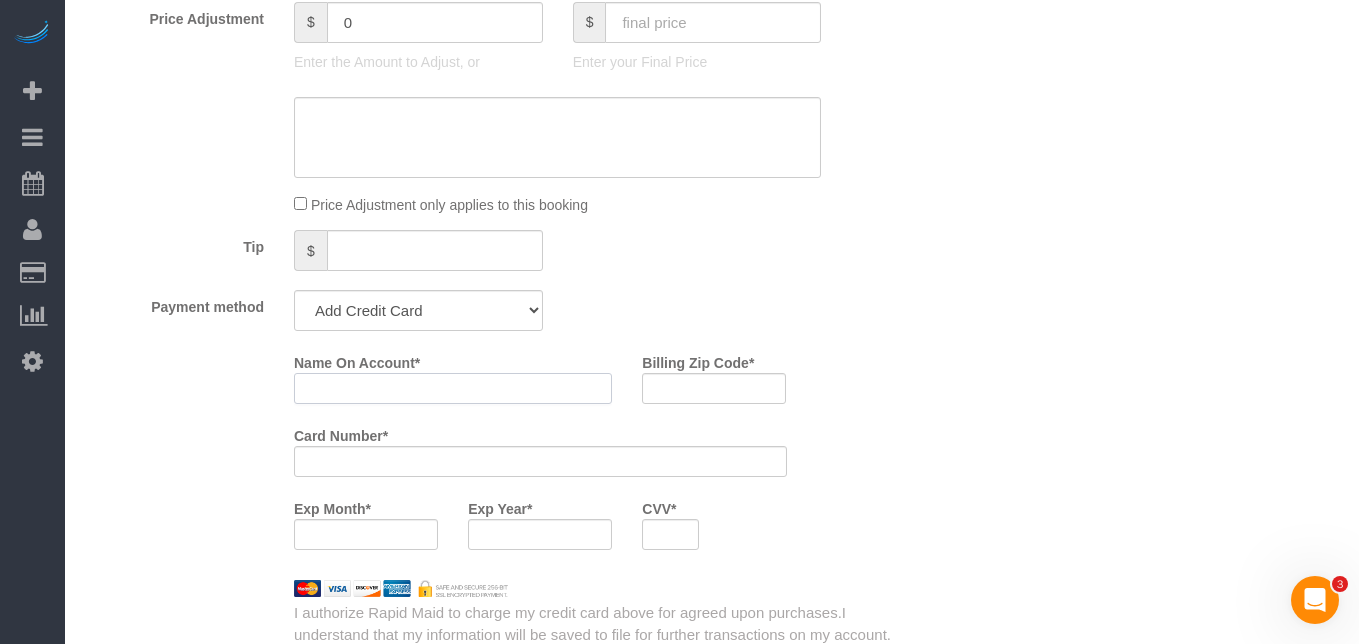 click on "Name On Account *" at bounding box center [453, 388] 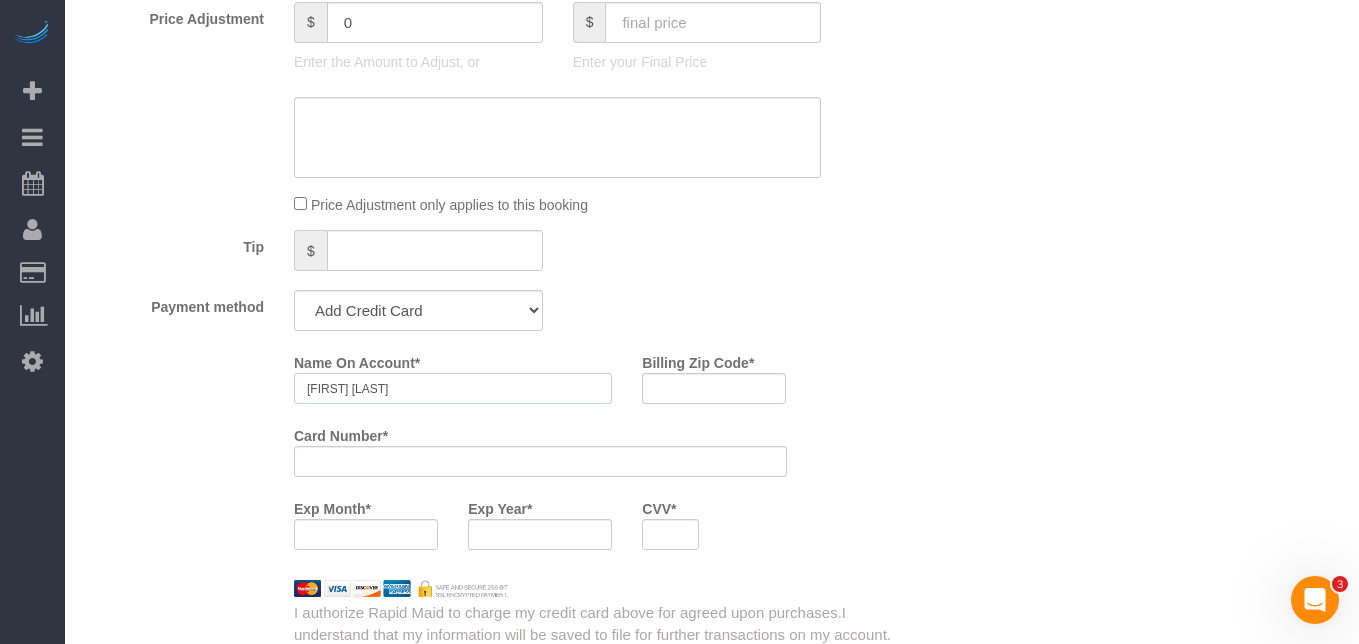 type on "[FIRST] [LAST]" 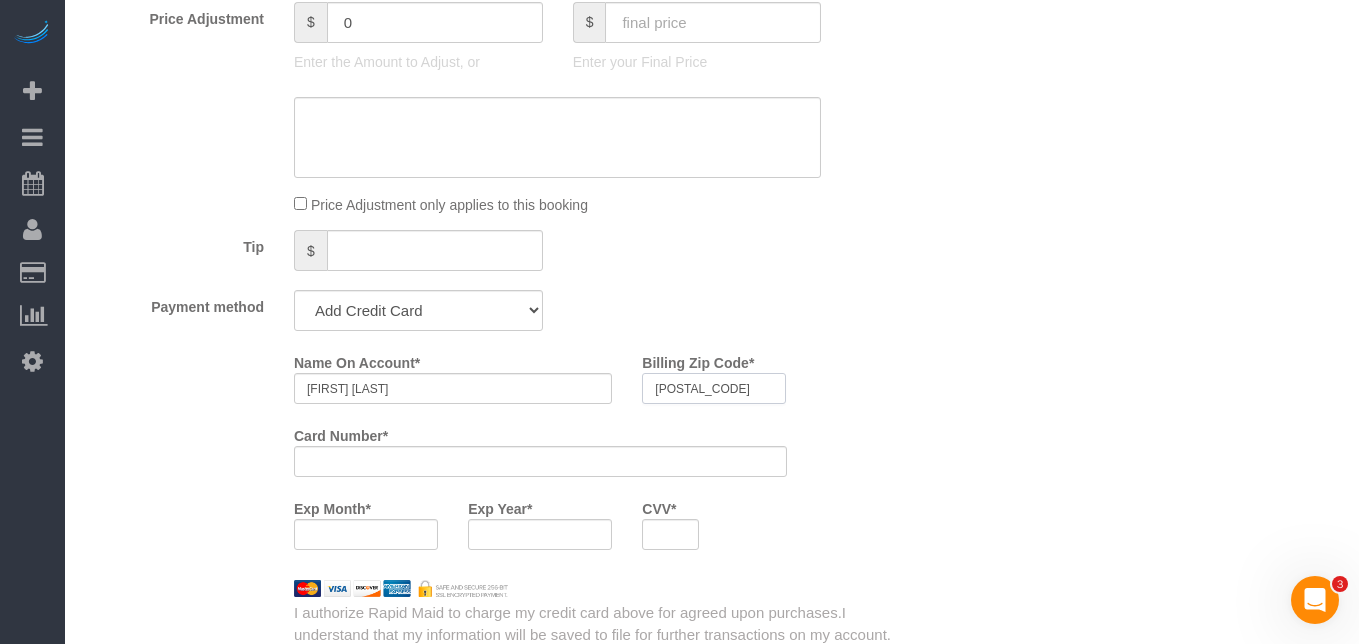 type on "[POSTAL_CODE]" 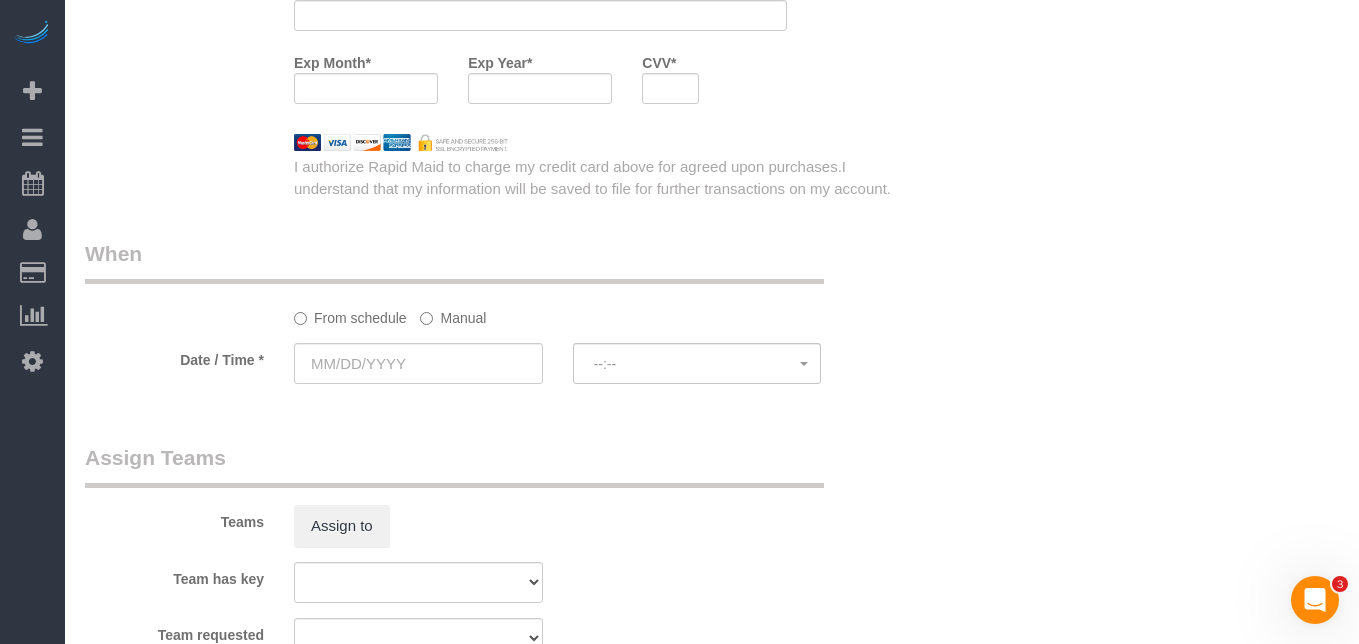 scroll, scrollTop: 1500, scrollLeft: 0, axis: vertical 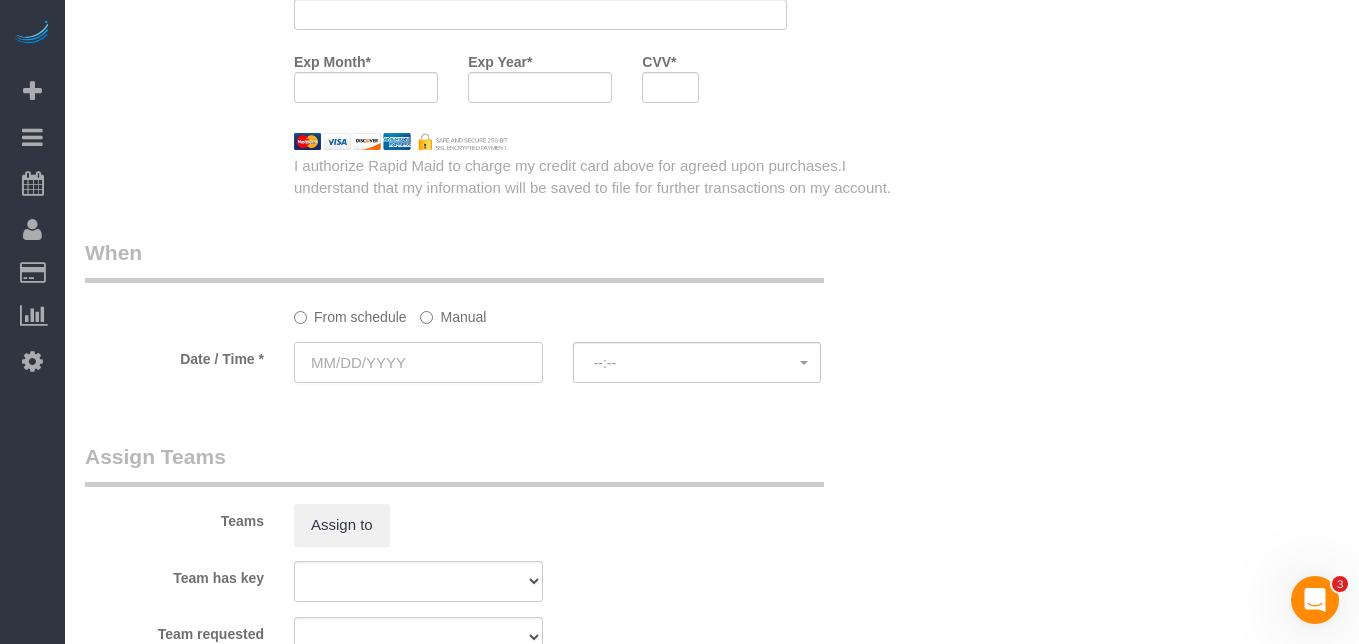 click at bounding box center [418, 362] 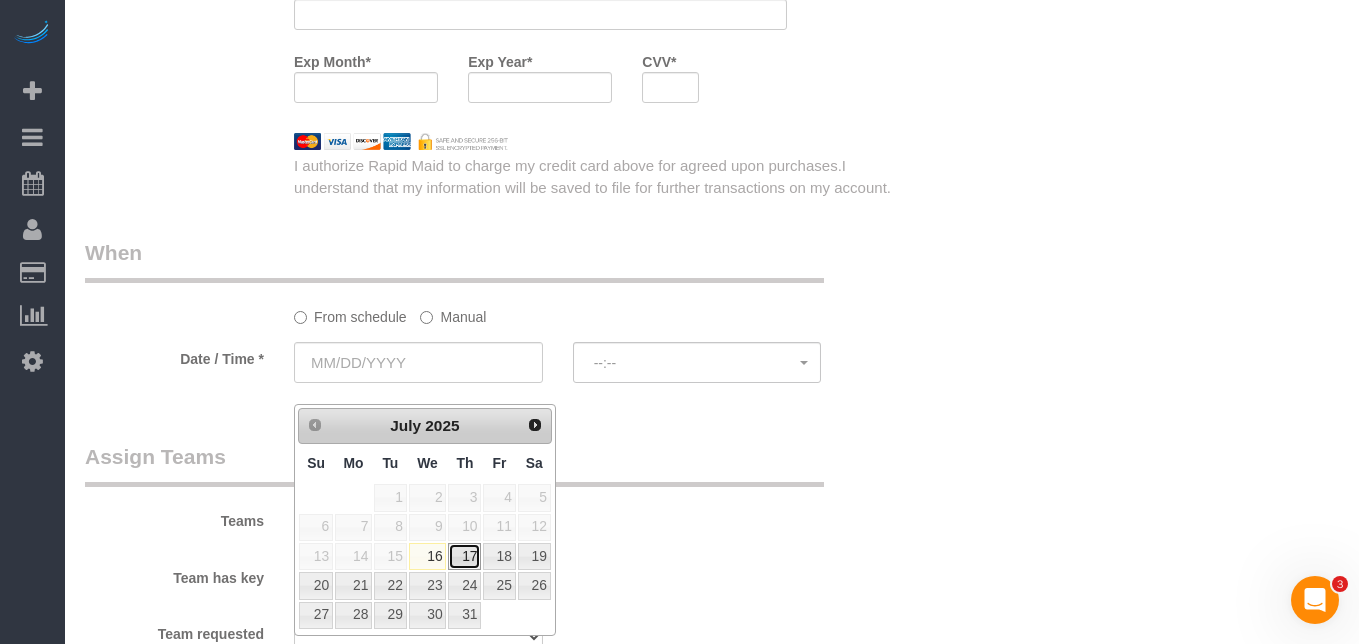 click on "17" at bounding box center [464, 556] 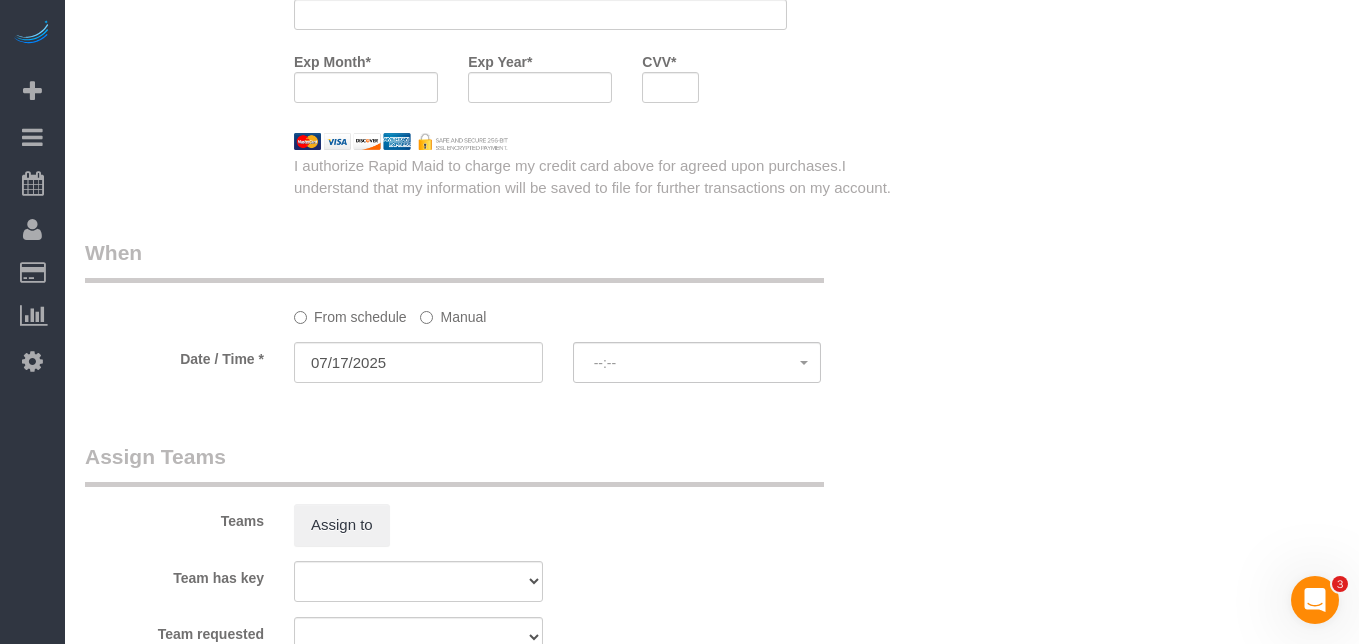select on "spot1" 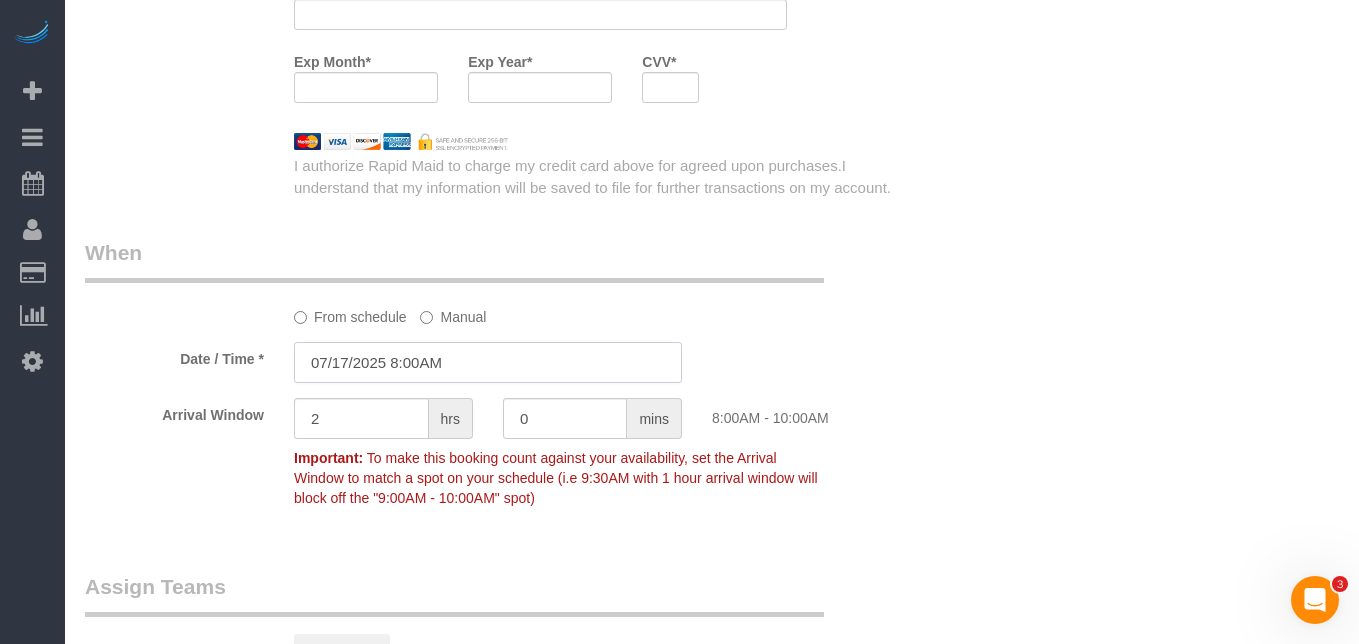 click on "07/17/2025 8:00AM" at bounding box center [488, 362] 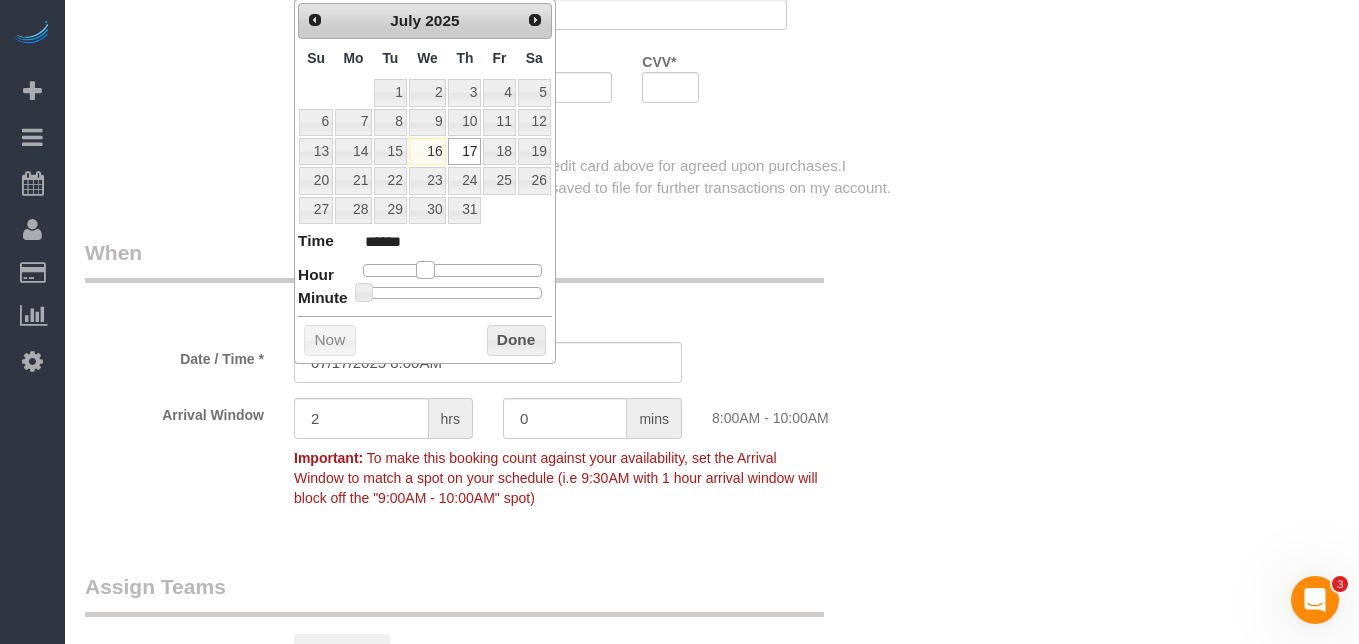 type on "07/17/2025 9:00AM" 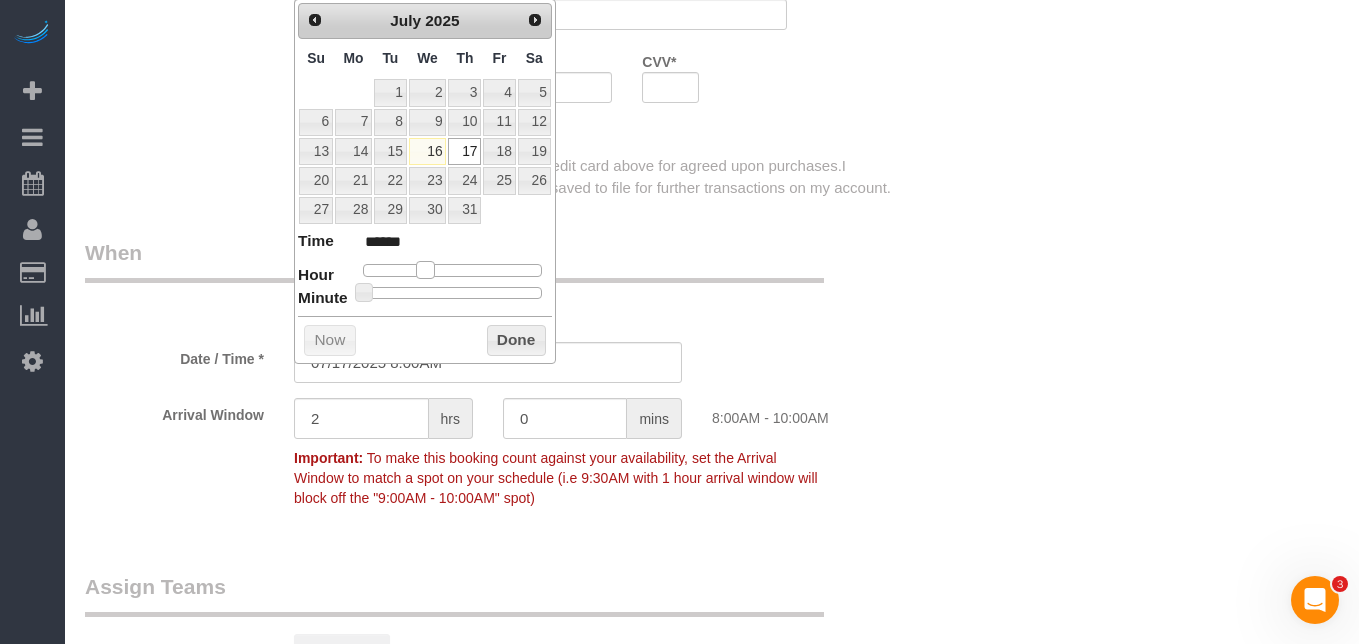 type on "******" 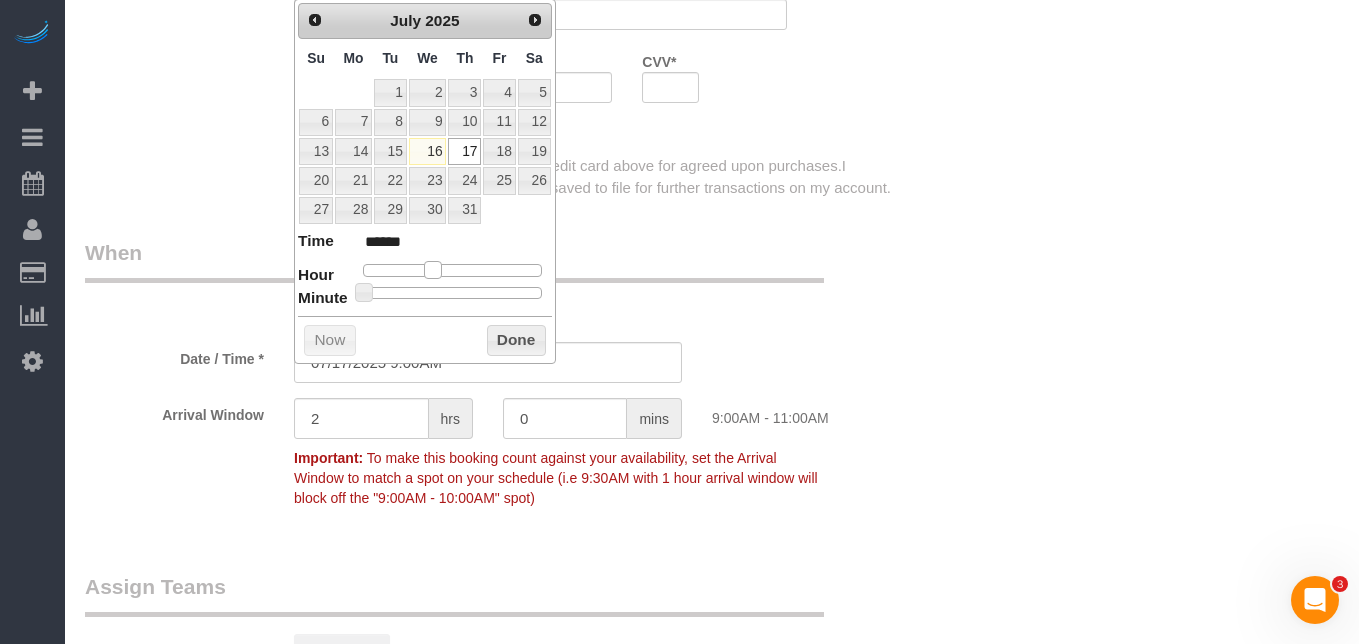 type on "07/17/2025 10:00AM" 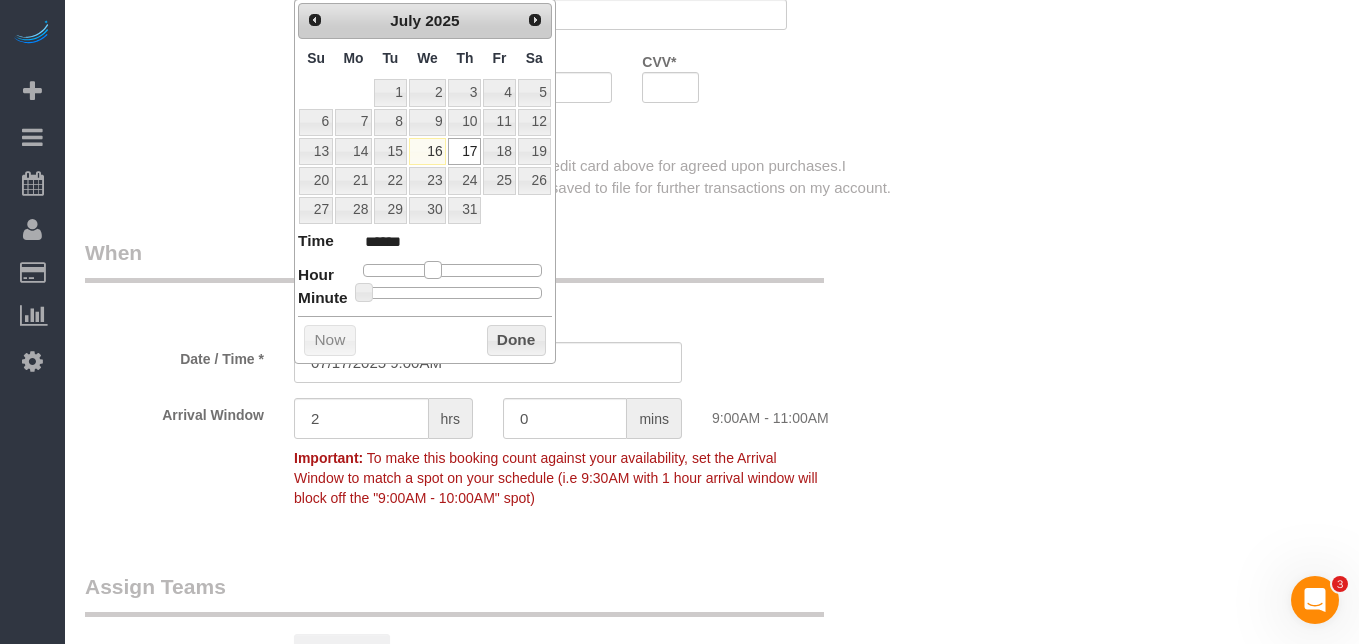 type on "*******" 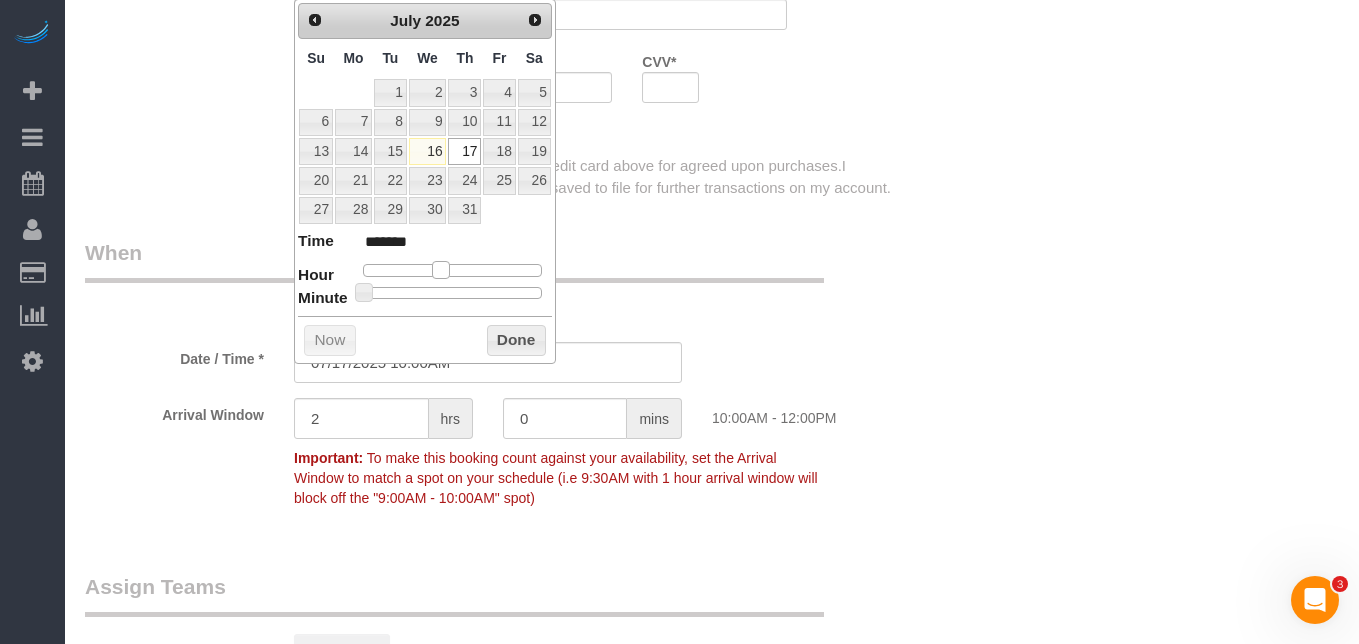 drag, startPoint x: 423, startPoint y: 273, endPoint x: 441, endPoint y: 274, distance: 18.027756 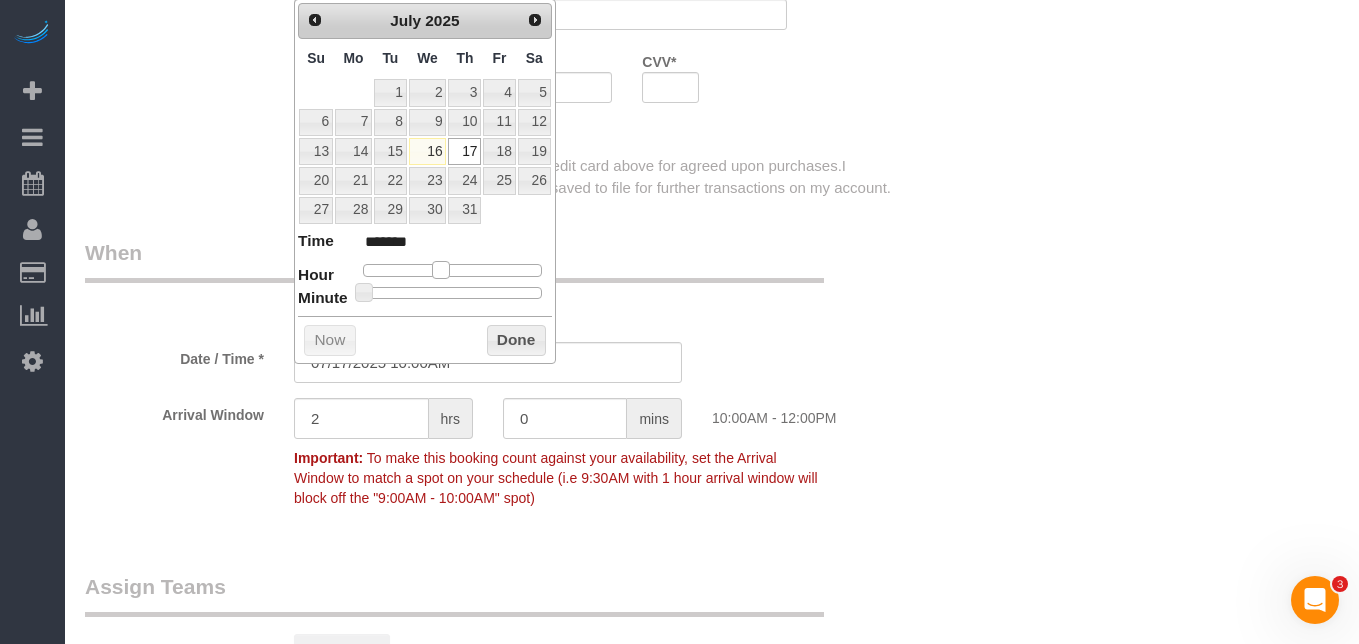 click at bounding box center (441, 270) 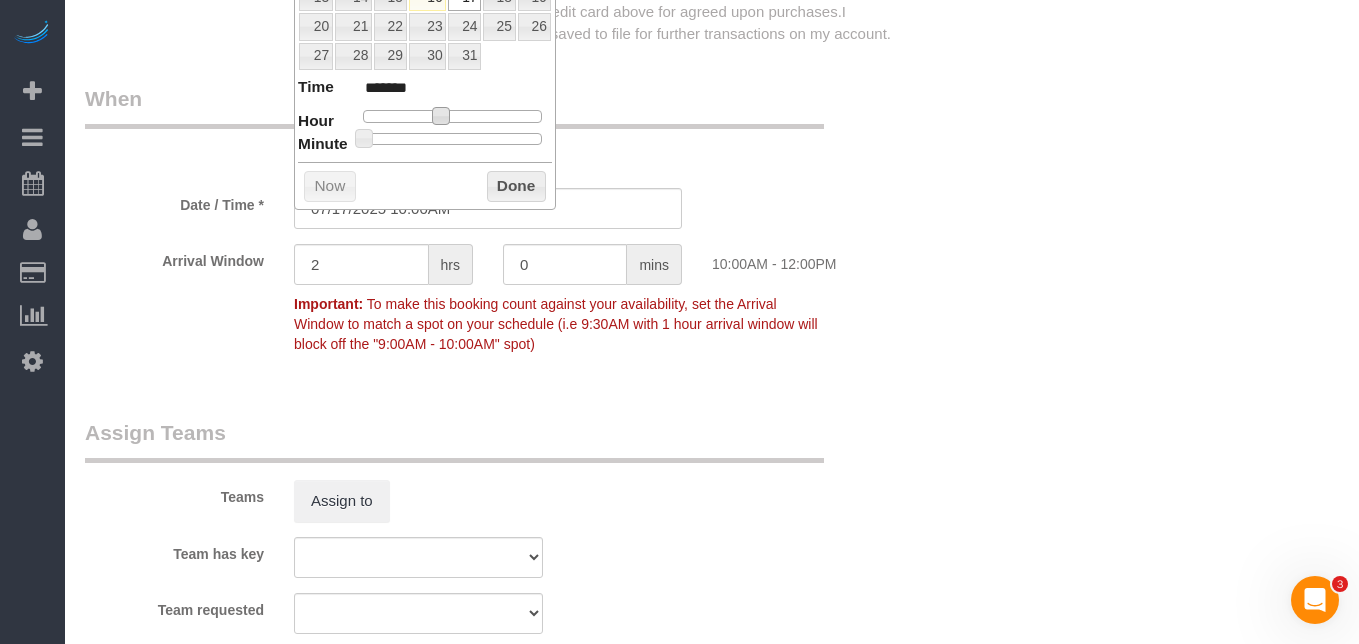 scroll, scrollTop: 1655, scrollLeft: 0, axis: vertical 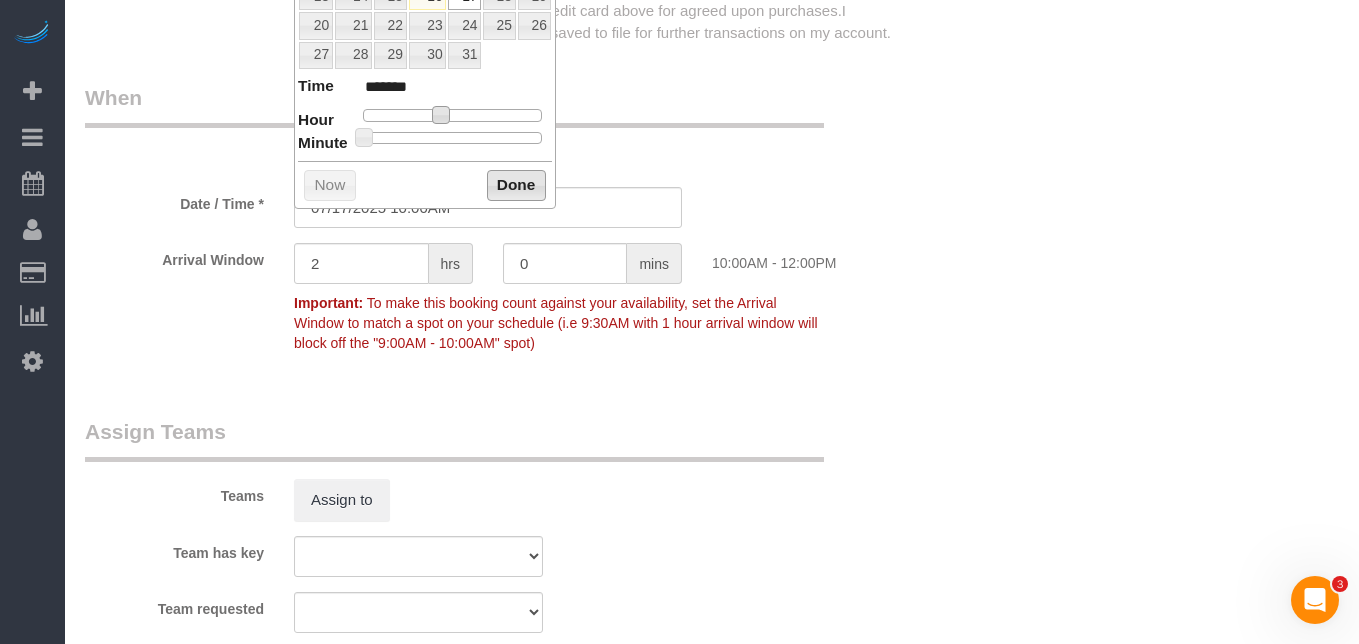 click on "Done" at bounding box center [516, 186] 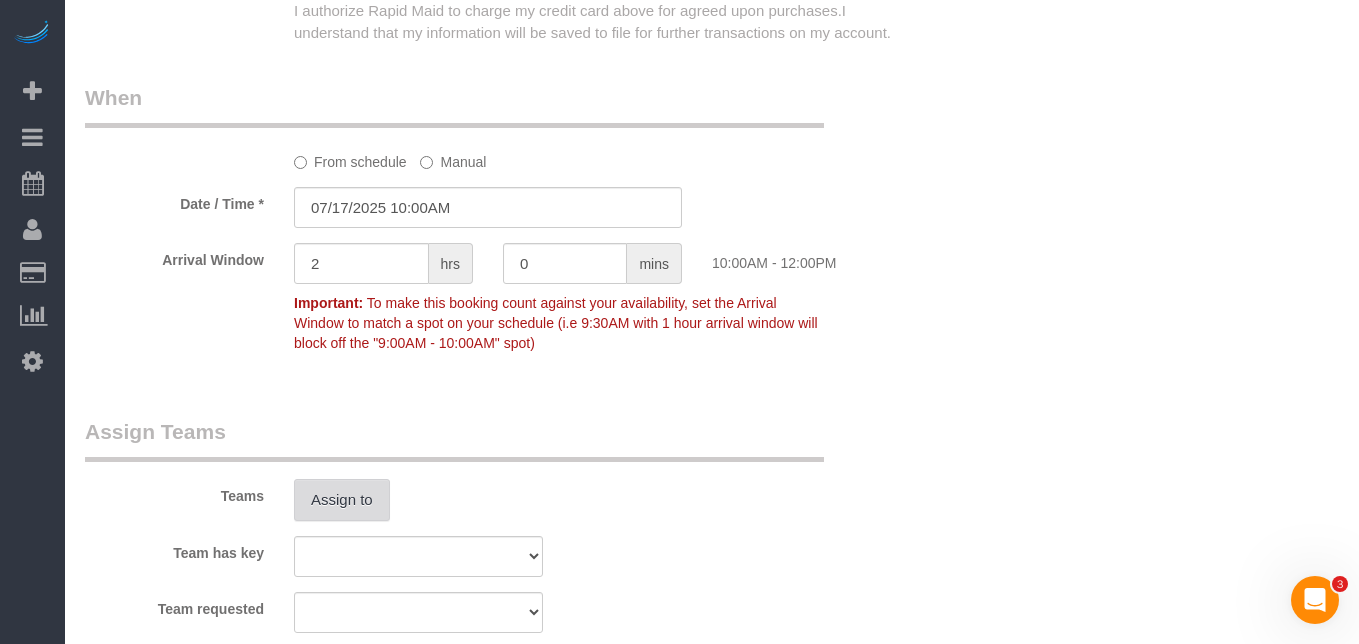 click on "Assign to" at bounding box center (342, 500) 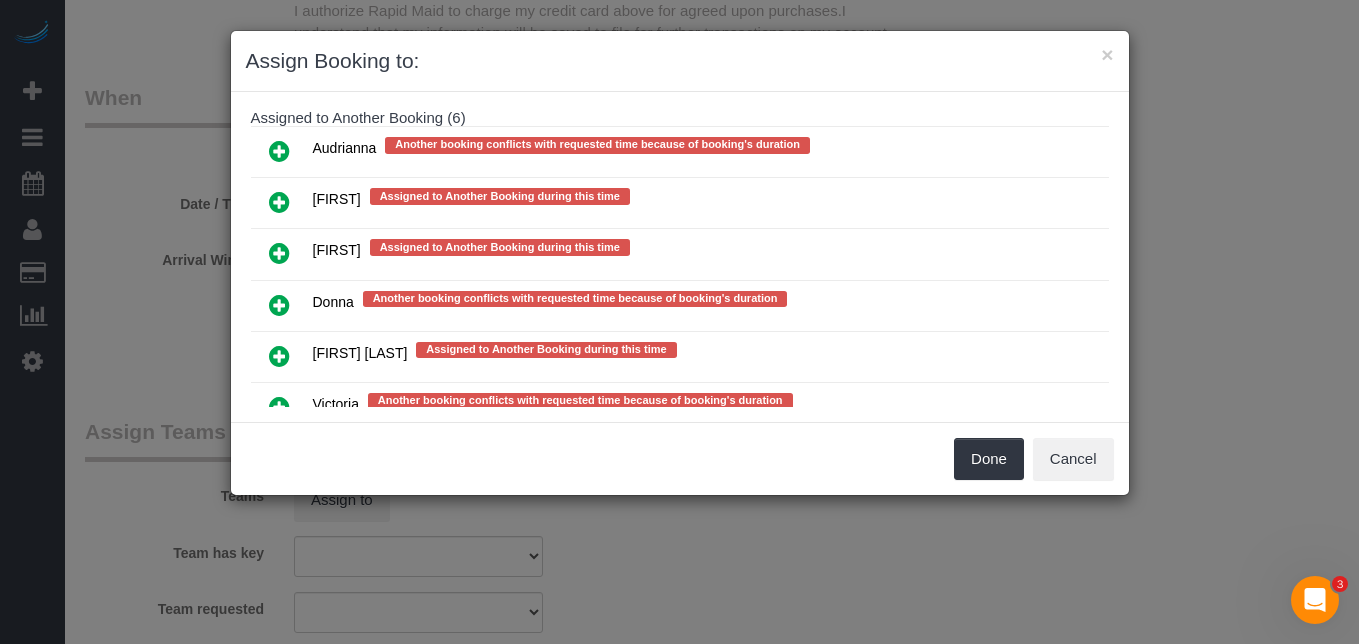 scroll, scrollTop: 520, scrollLeft: 0, axis: vertical 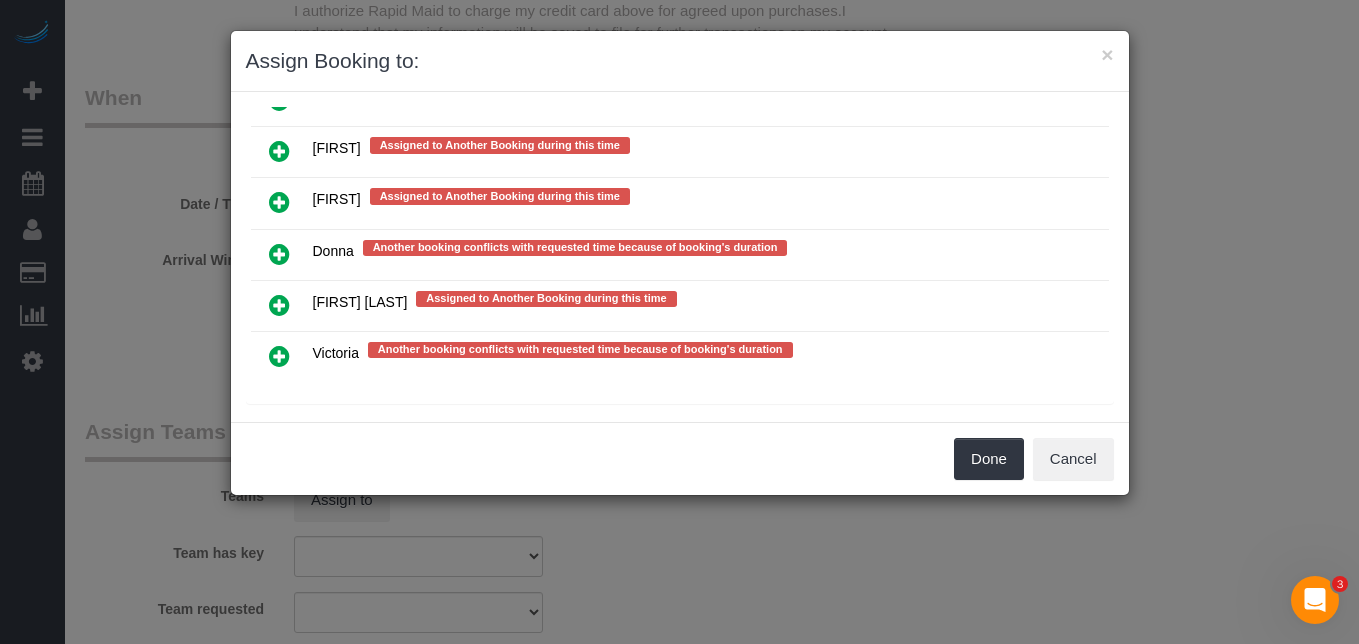 click at bounding box center [279, 305] 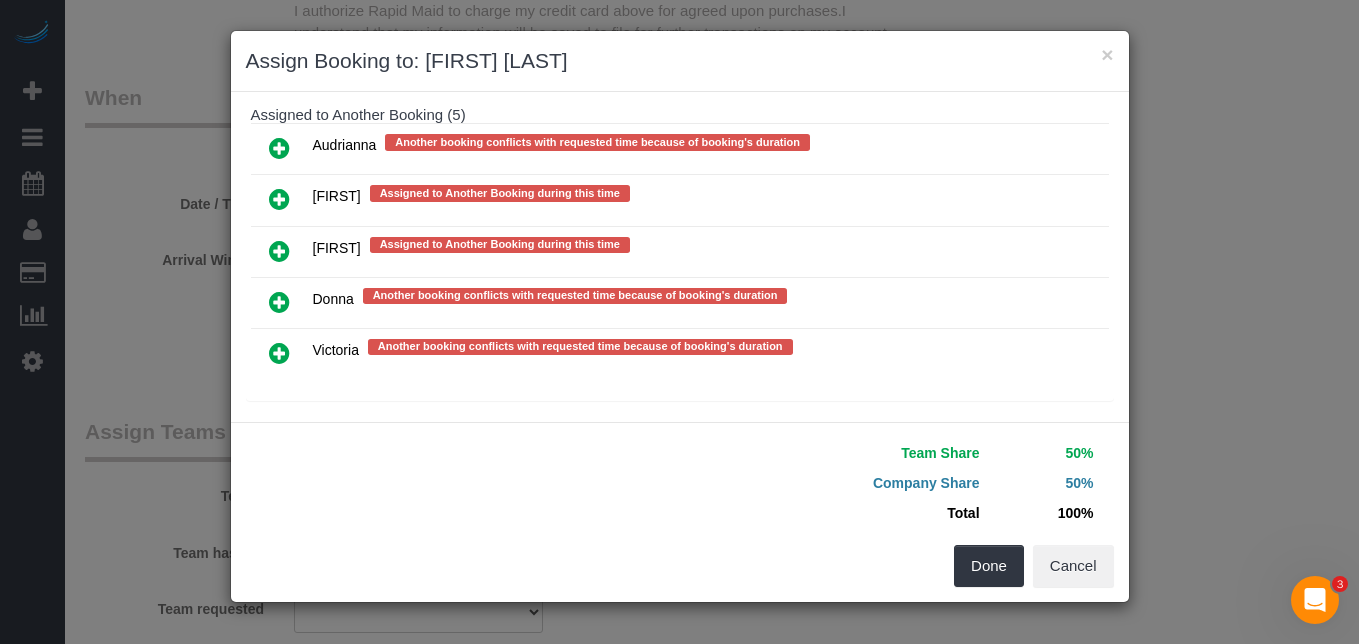 scroll, scrollTop: 517, scrollLeft: 0, axis: vertical 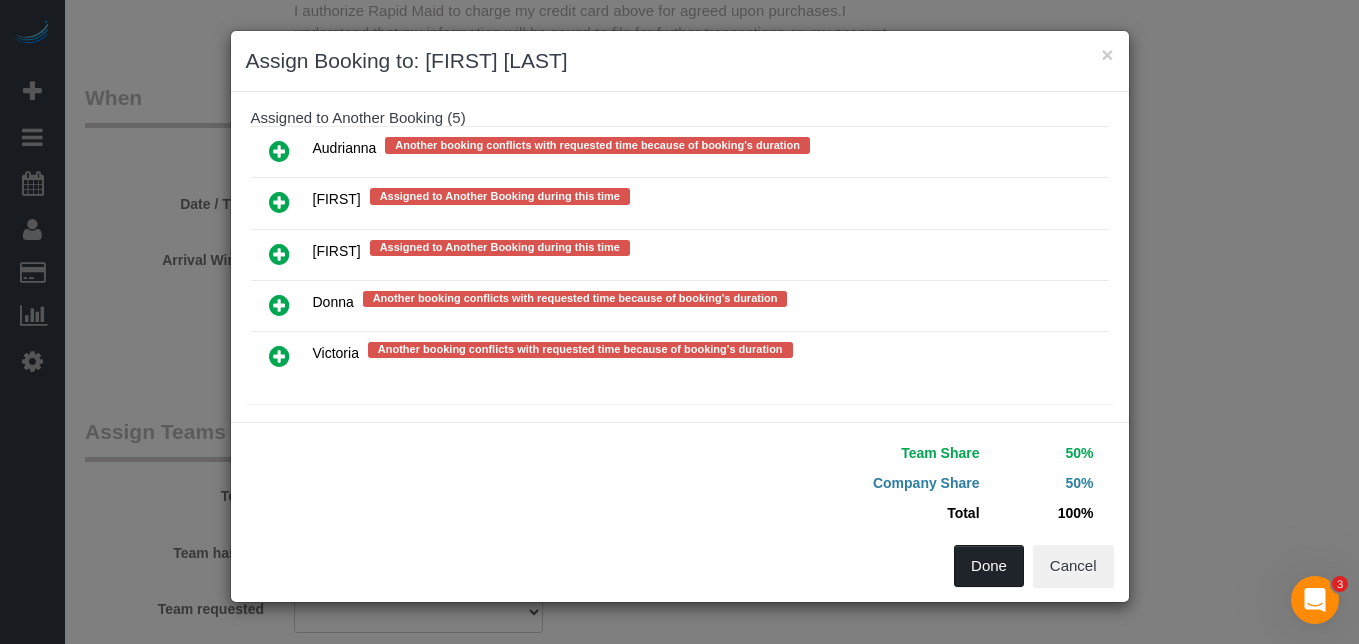 click on "Done" at bounding box center [989, 566] 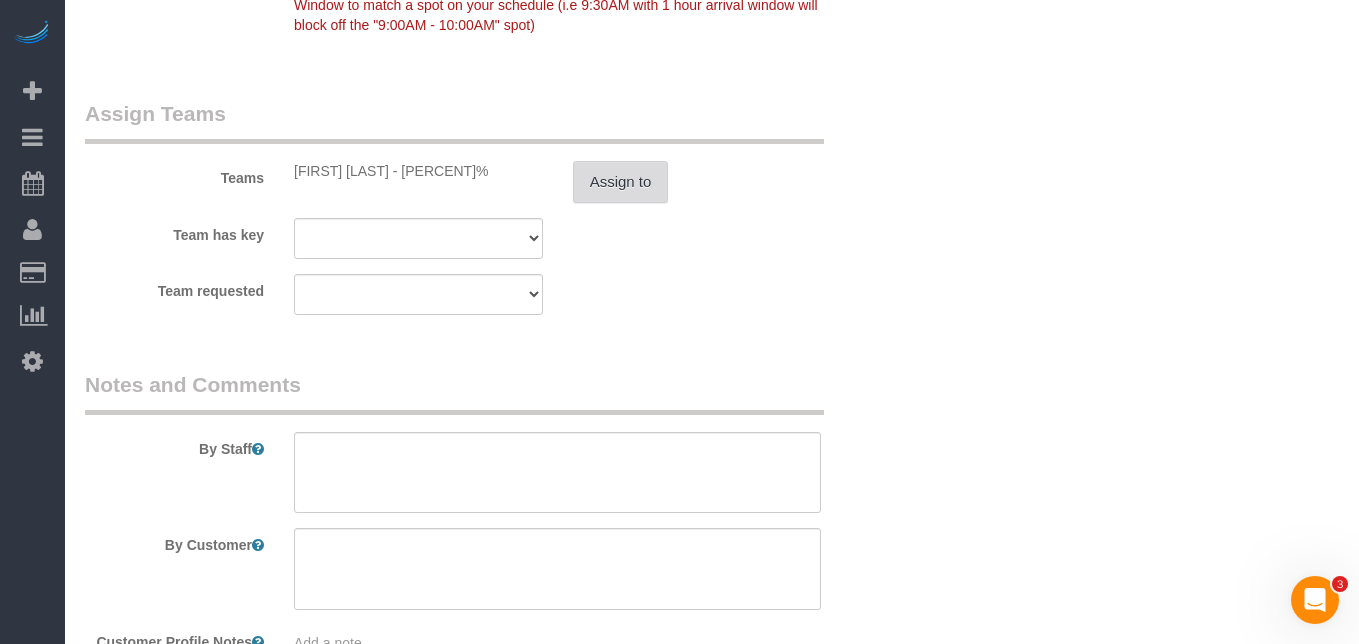 scroll, scrollTop: 2128, scrollLeft: 0, axis: vertical 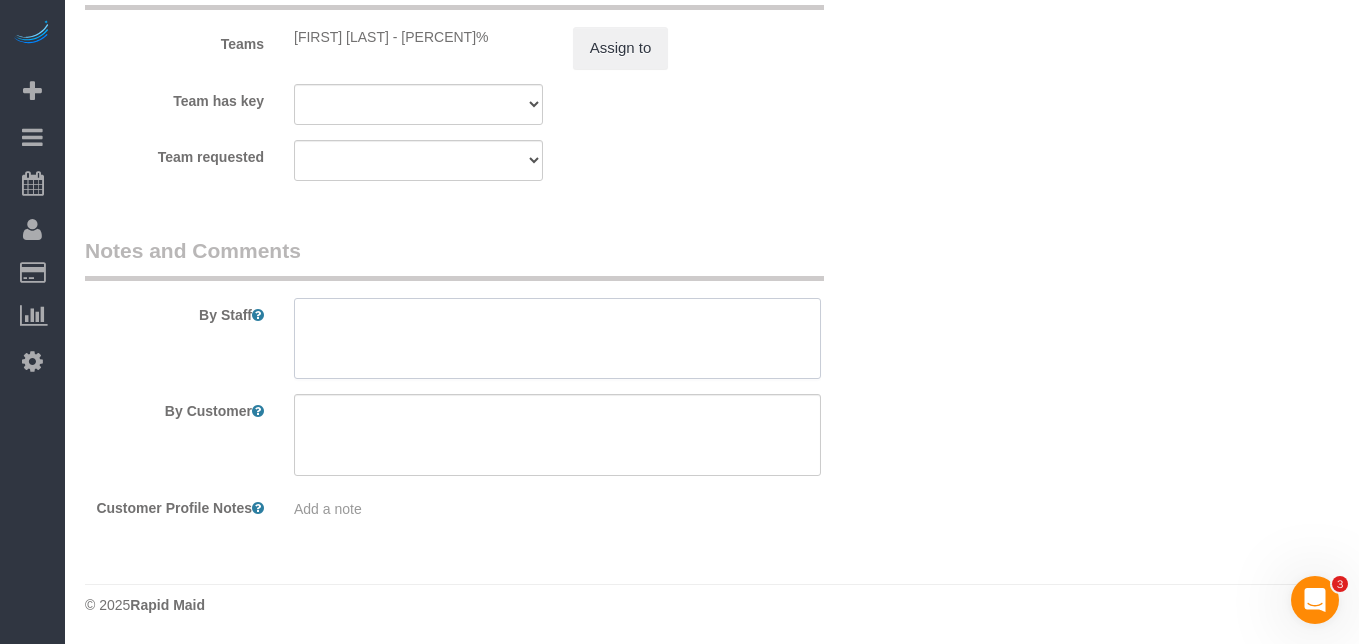 click at bounding box center [557, 339] 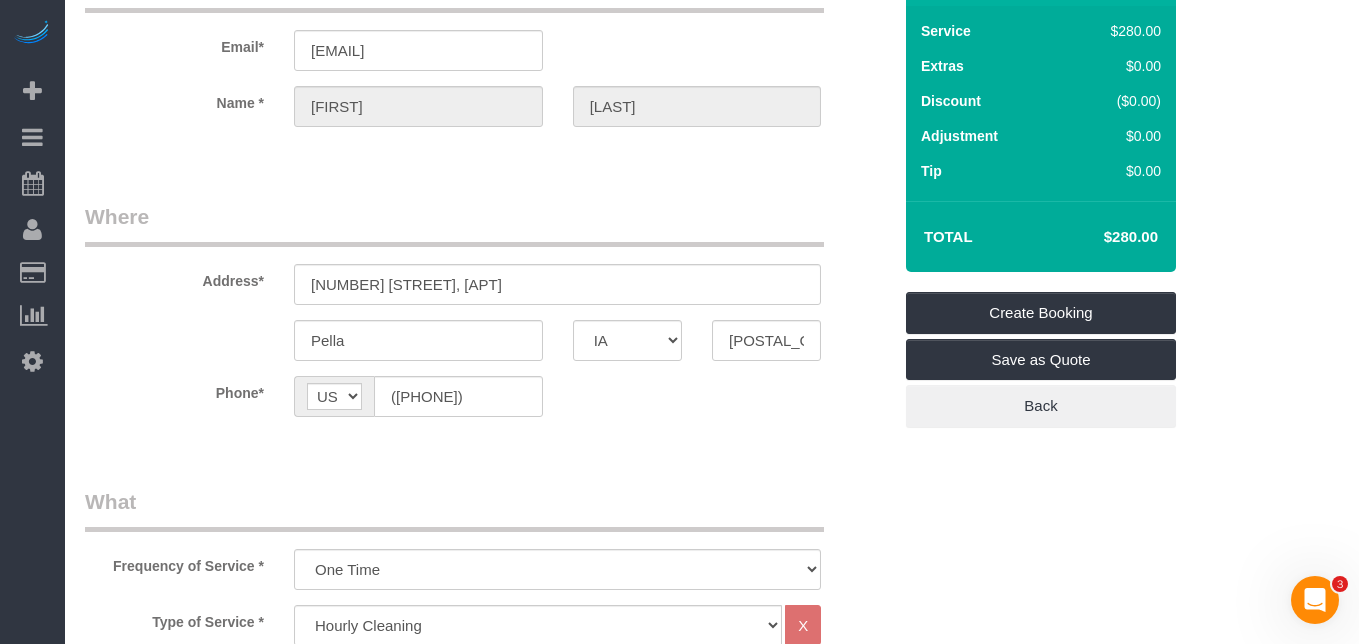 scroll, scrollTop: 0, scrollLeft: 0, axis: both 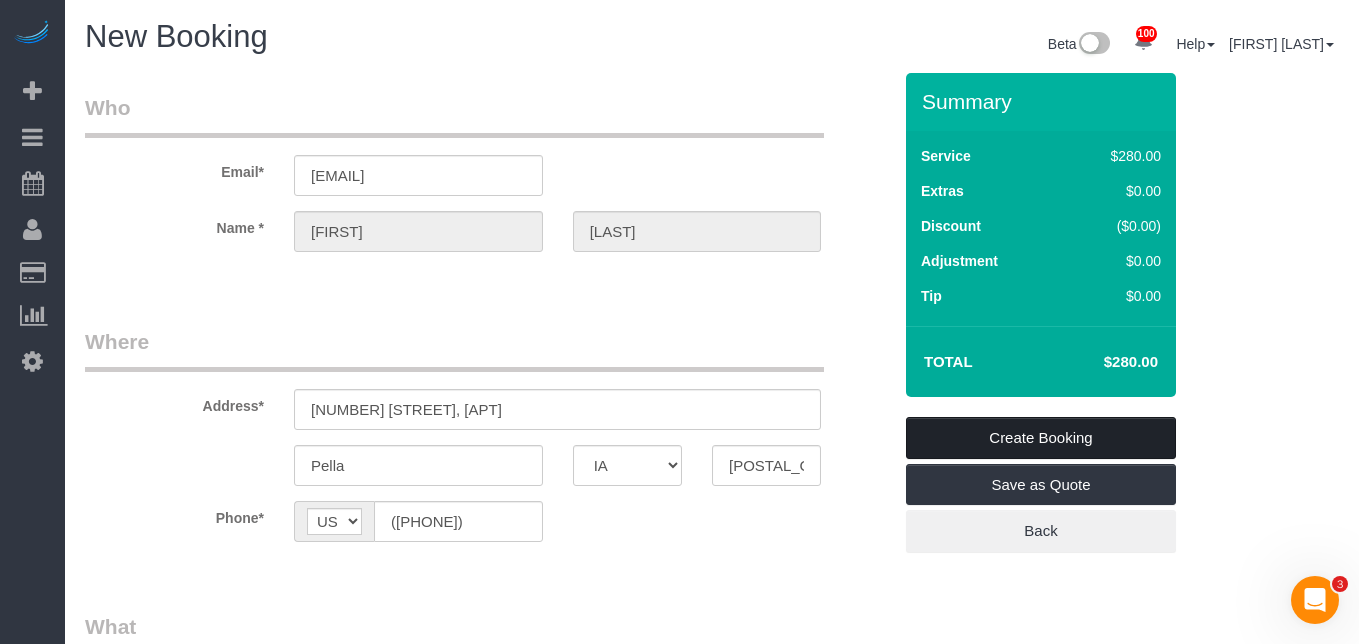 type on "New mom, needs help mainly organizing and putting stuff away after she moved a month ago.
[NUMBER] HOURS" 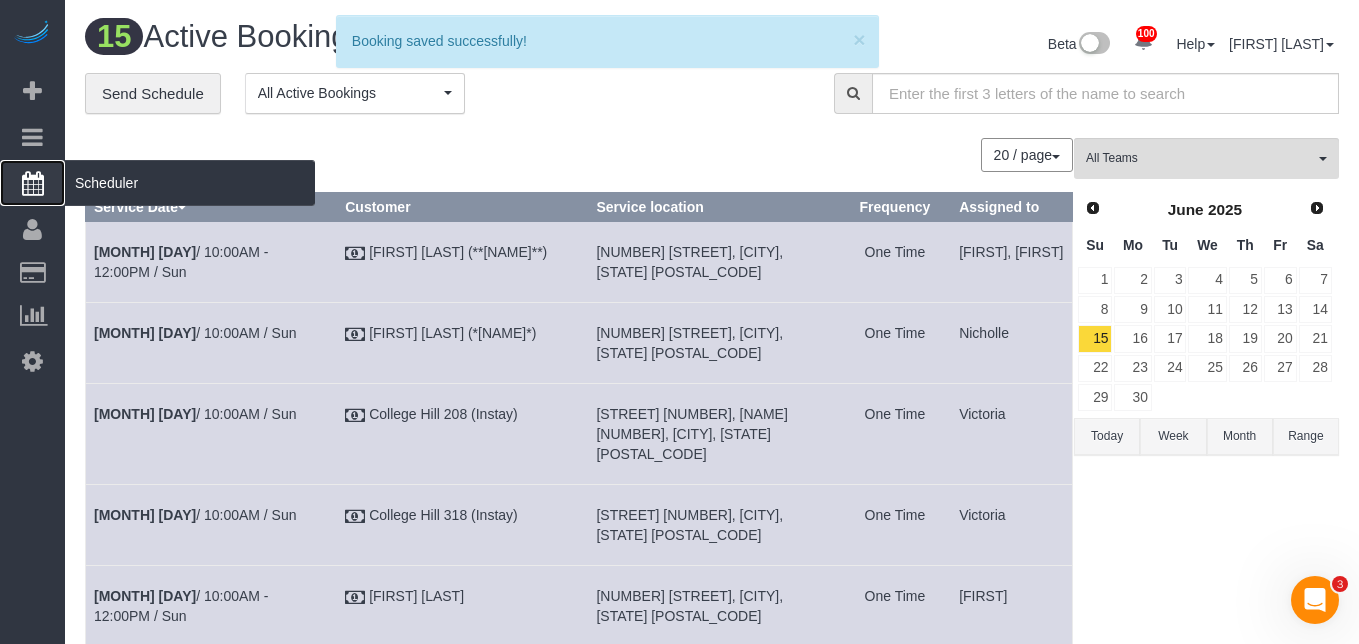click on "Scheduler" at bounding box center (190, 183) 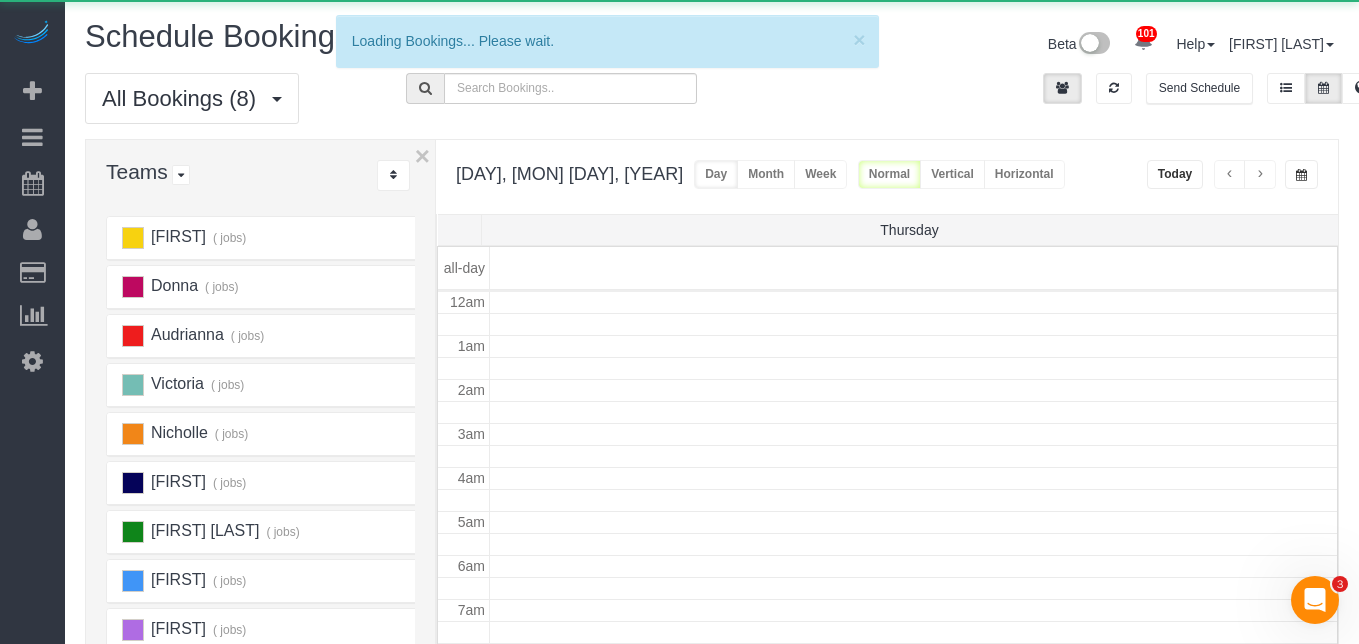 scroll, scrollTop: 265, scrollLeft: 0, axis: vertical 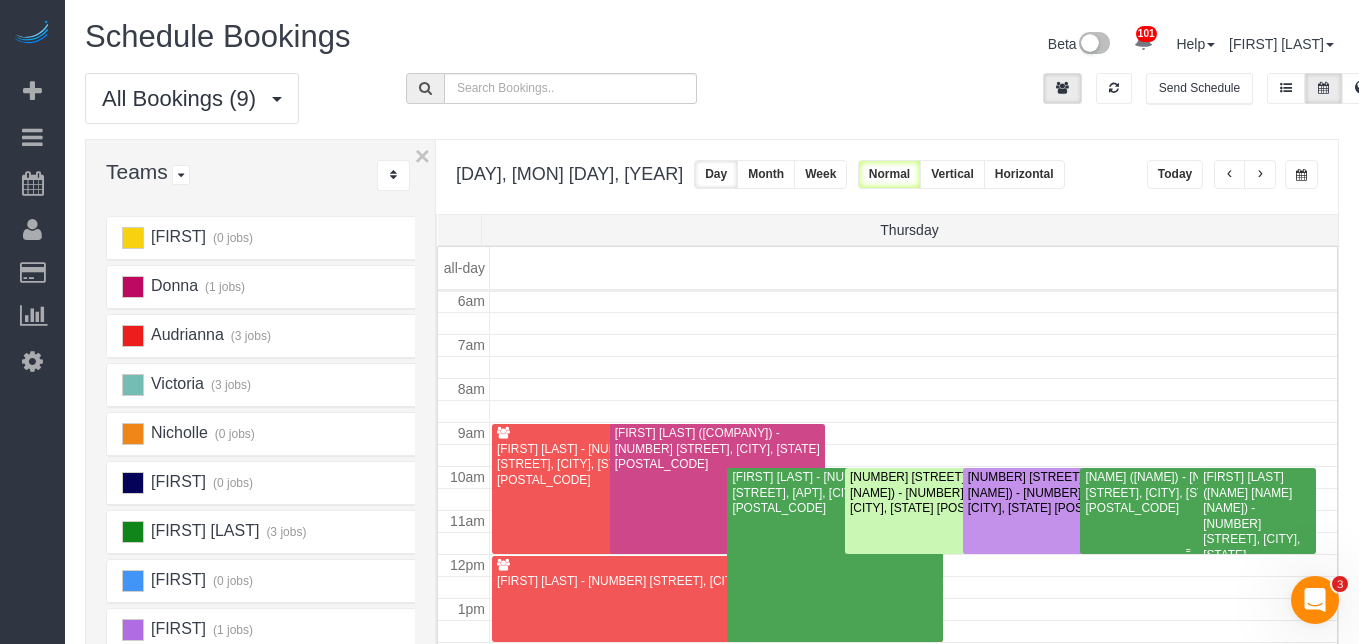 click on "[NAME] ([NAME]) - [NUMBER] [STREET], [CITY], [STATE] [POSTAL_CODE]" at bounding box center [1187, 493] 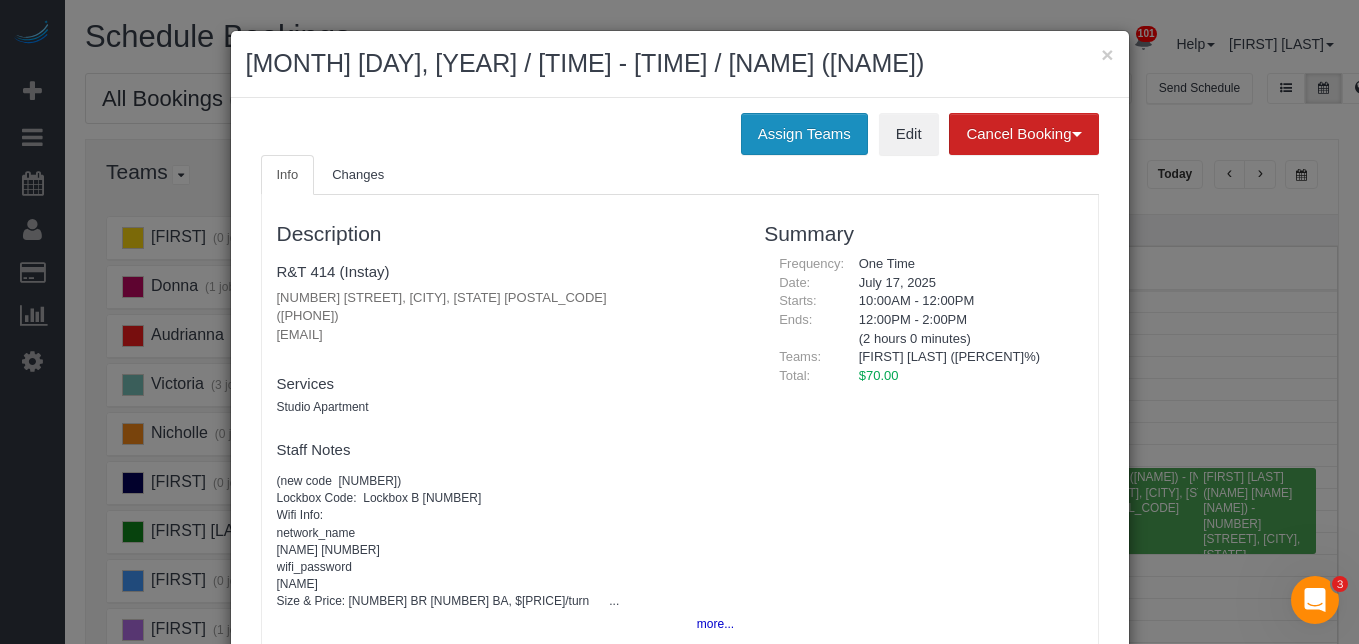 click on "Assign Teams" at bounding box center (804, 134) 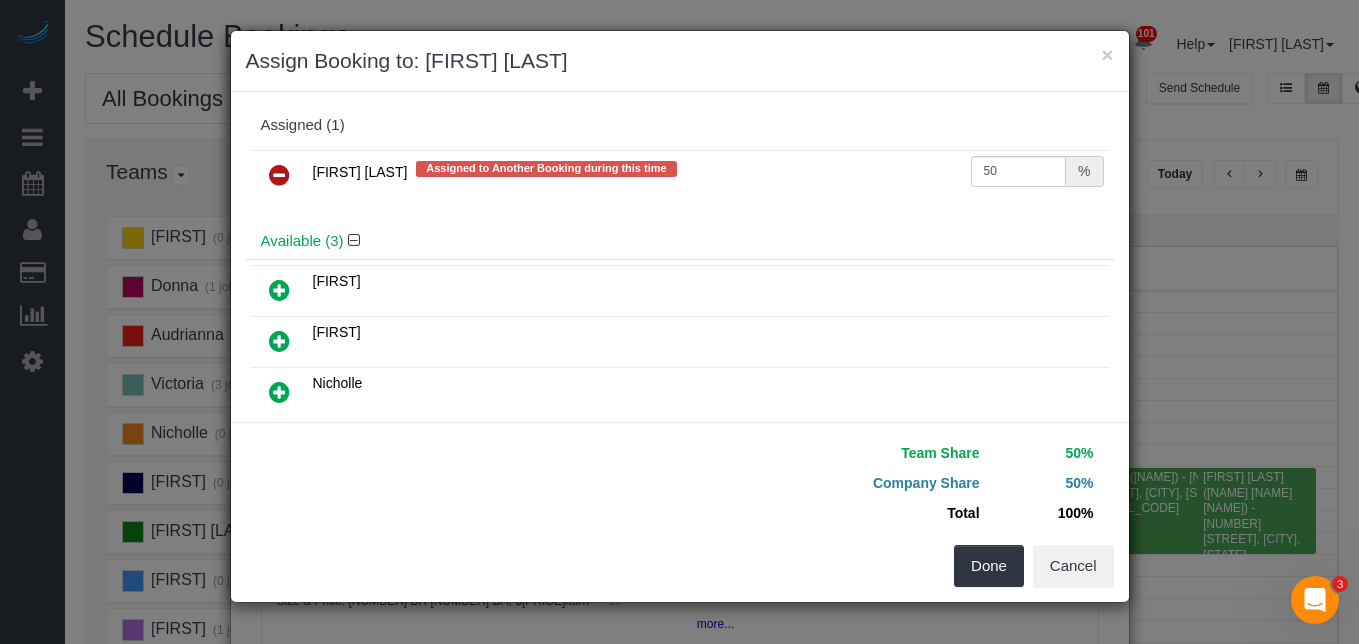 click at bounding box center (279, 341) 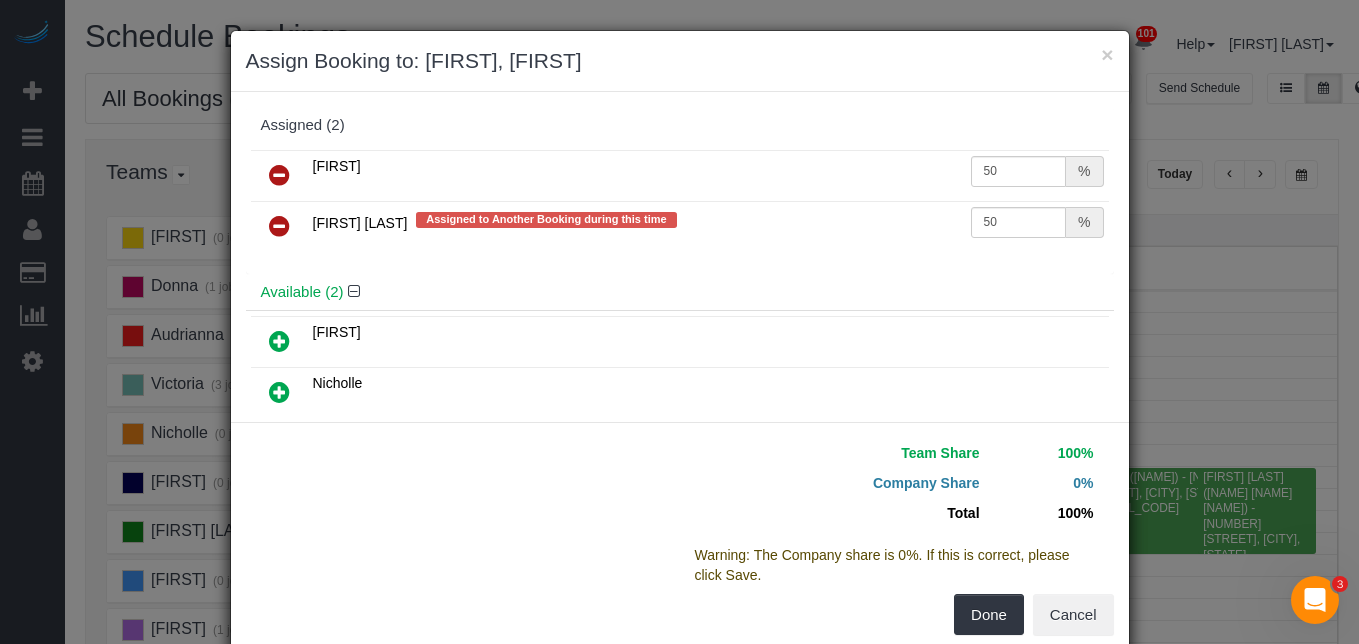 click at bounding box center [279, 226] 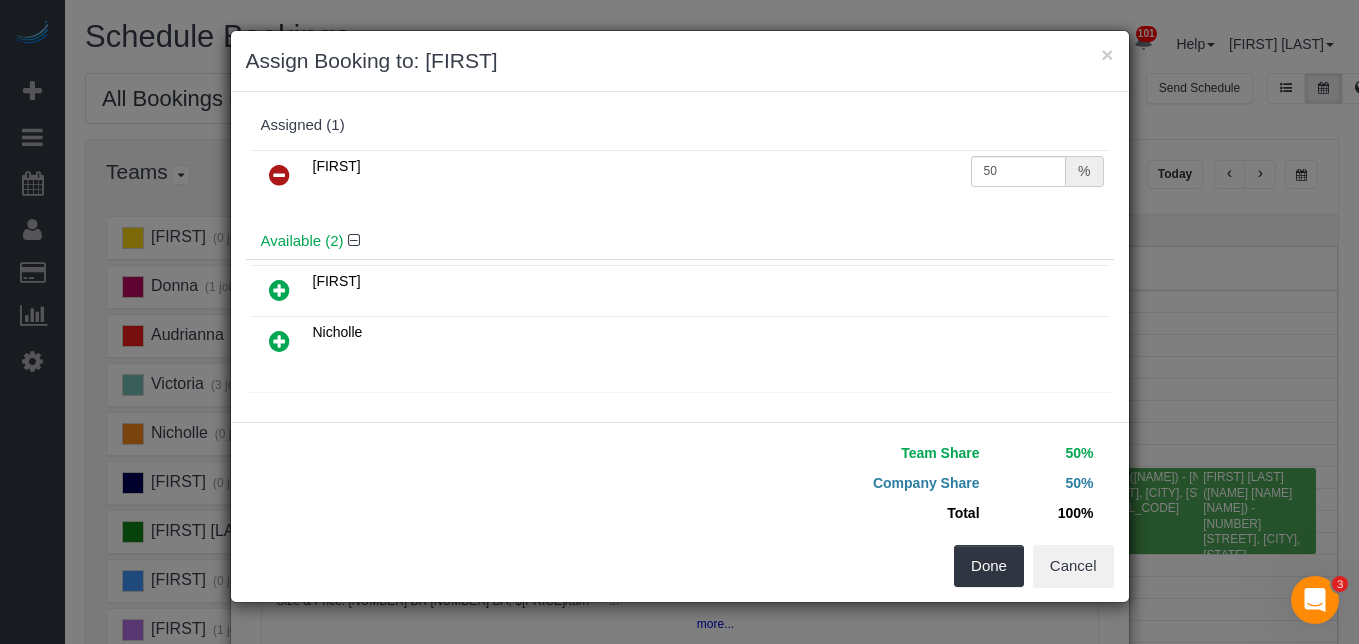 click at bounding box center [279, 290] 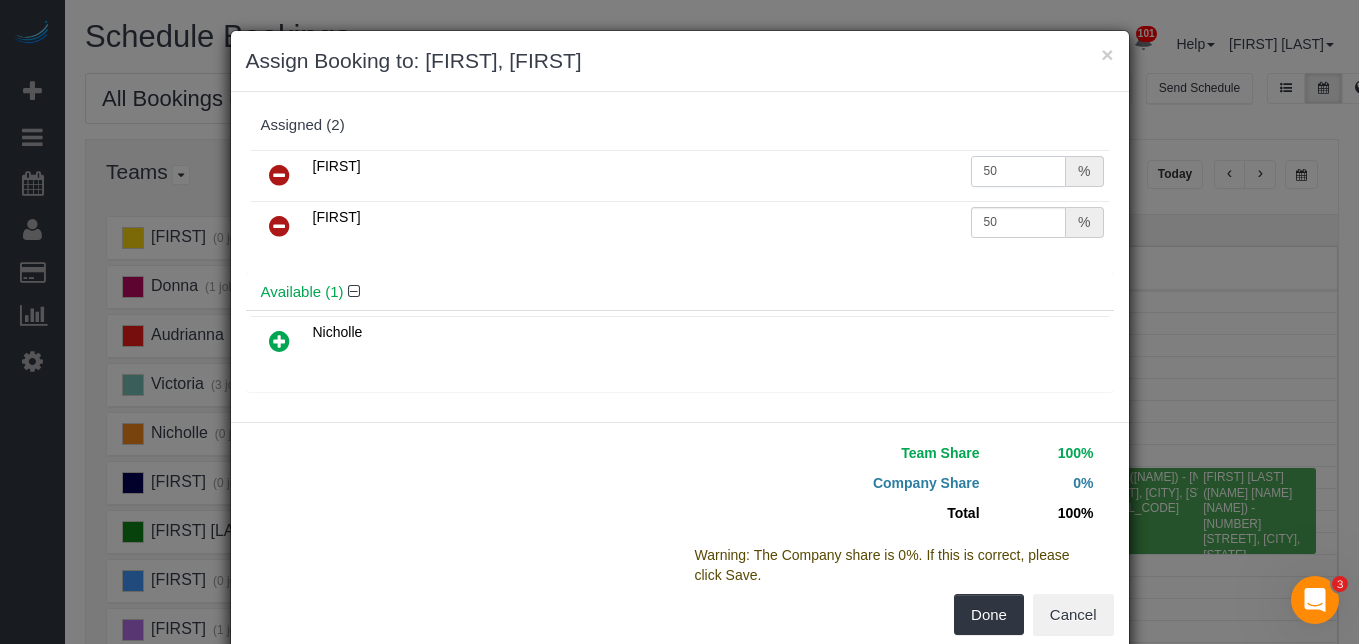 click on "50" at bounding box center (1019, 171) 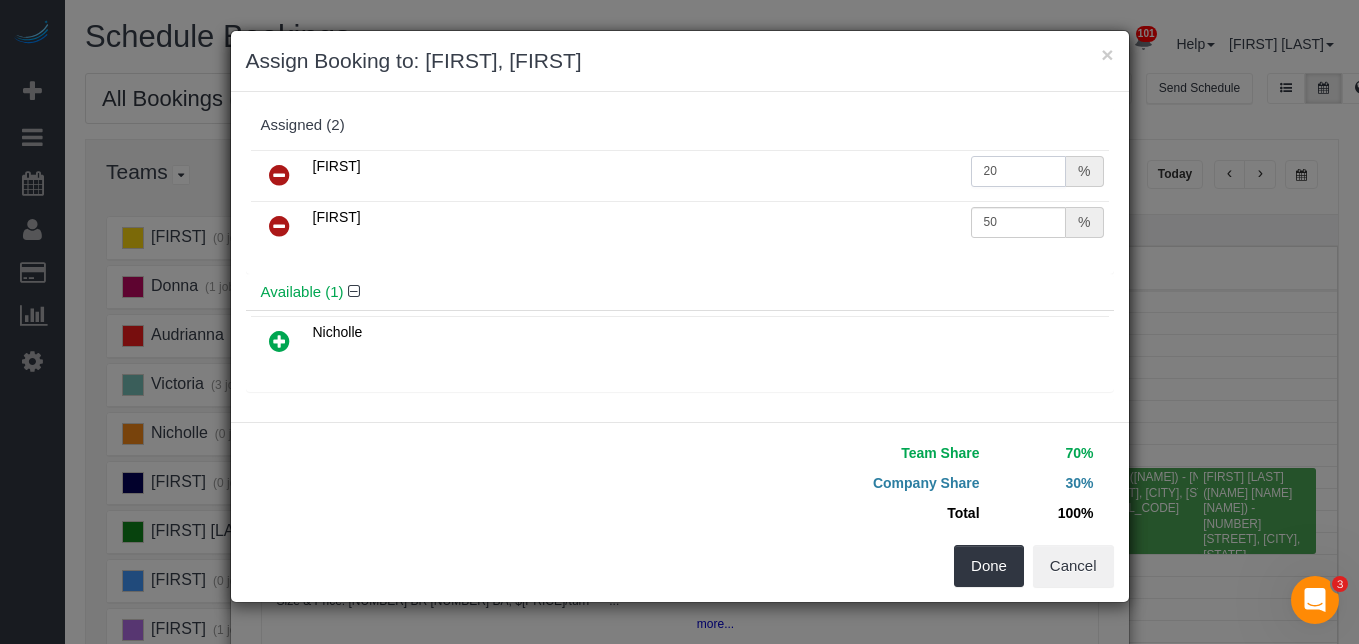 type on "20" 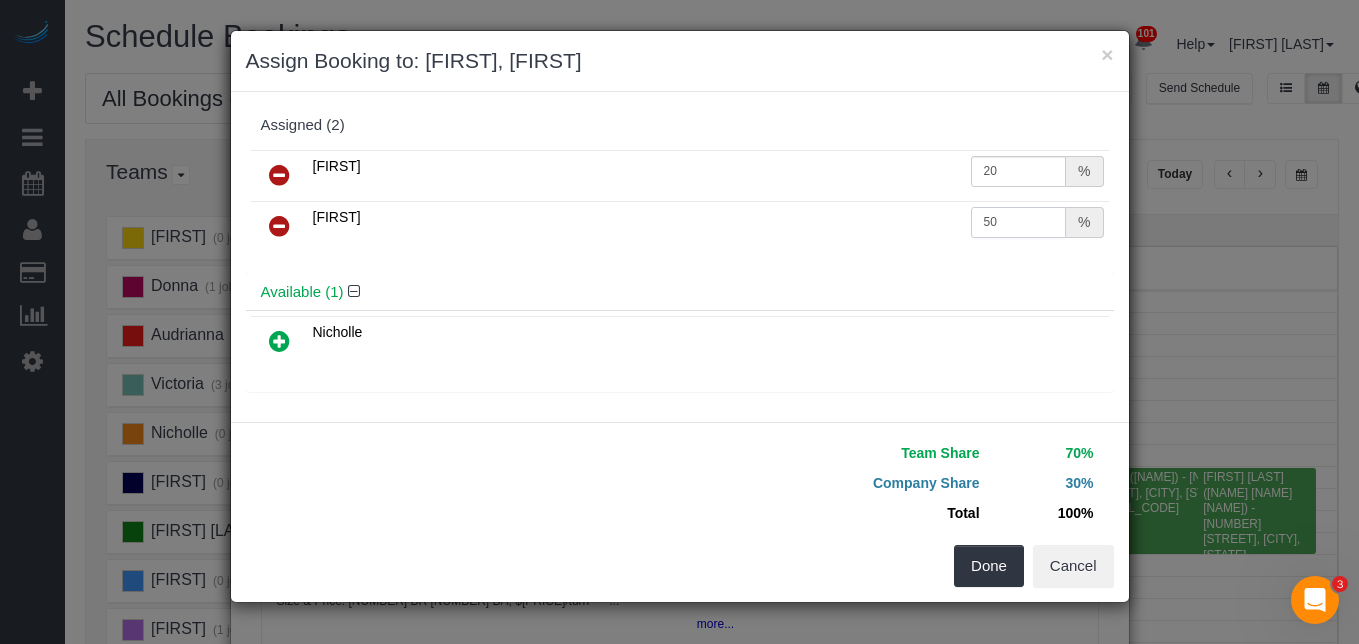click on "50" at bounding box center (1019, 222) 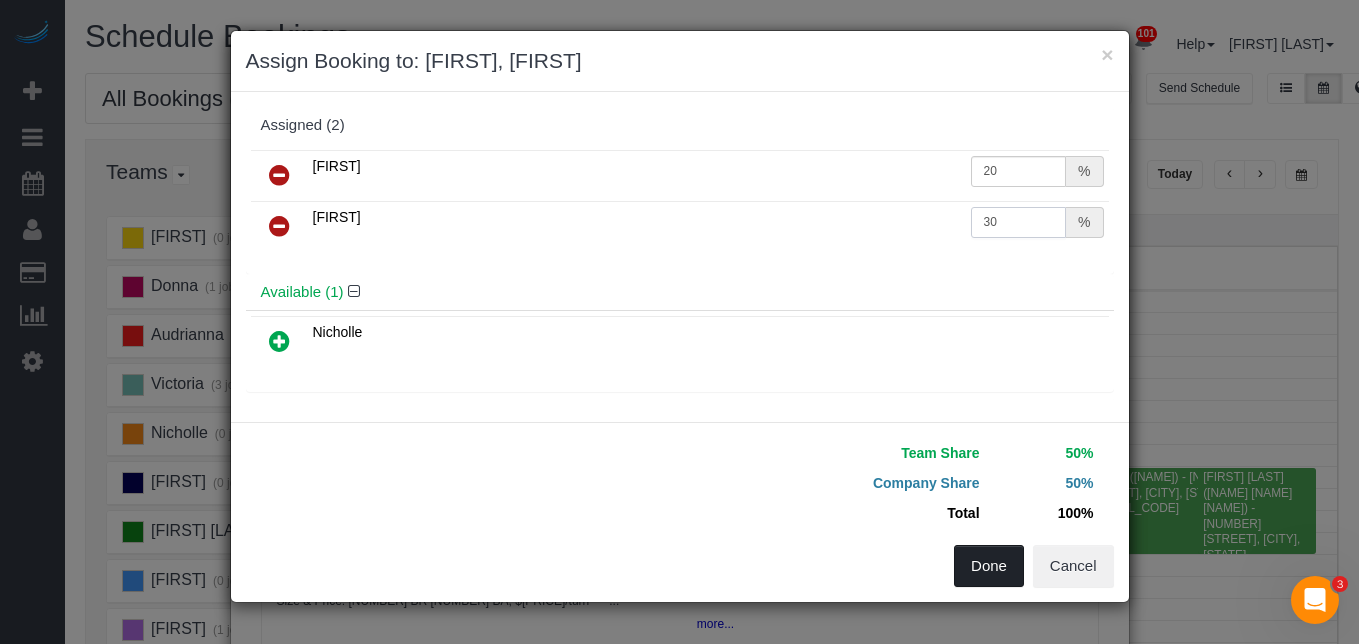 type on "30" 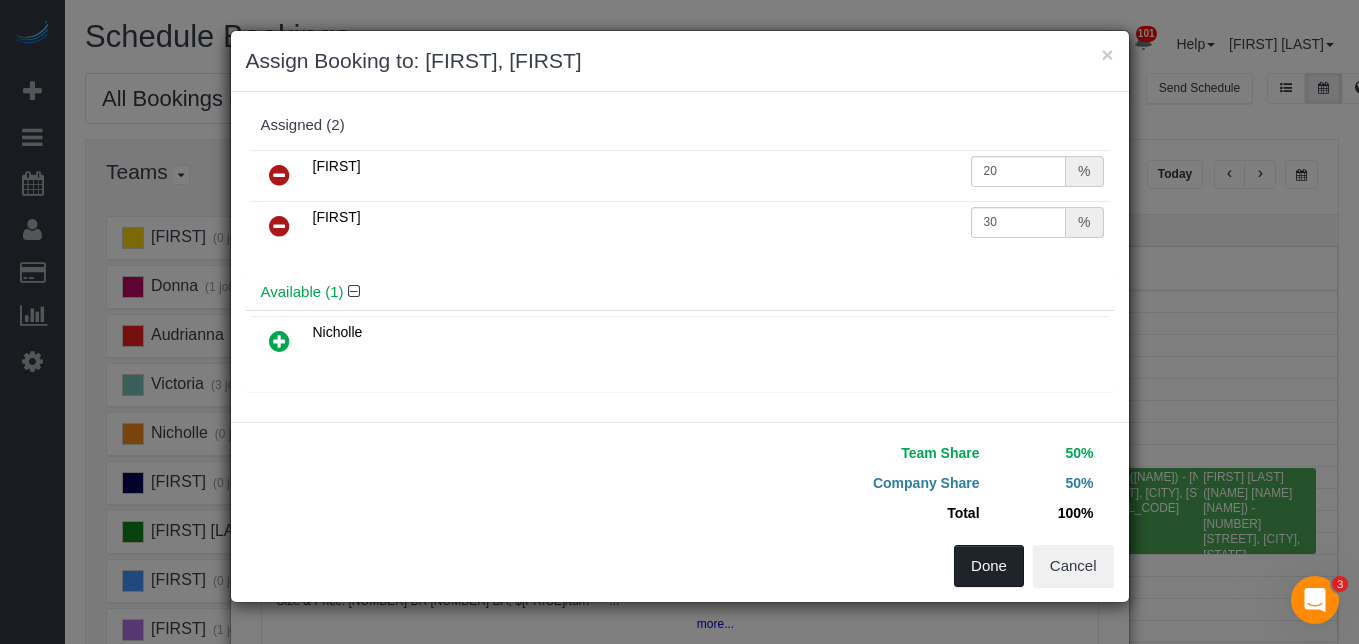 click on "Done" at bounding box center (989, 566) 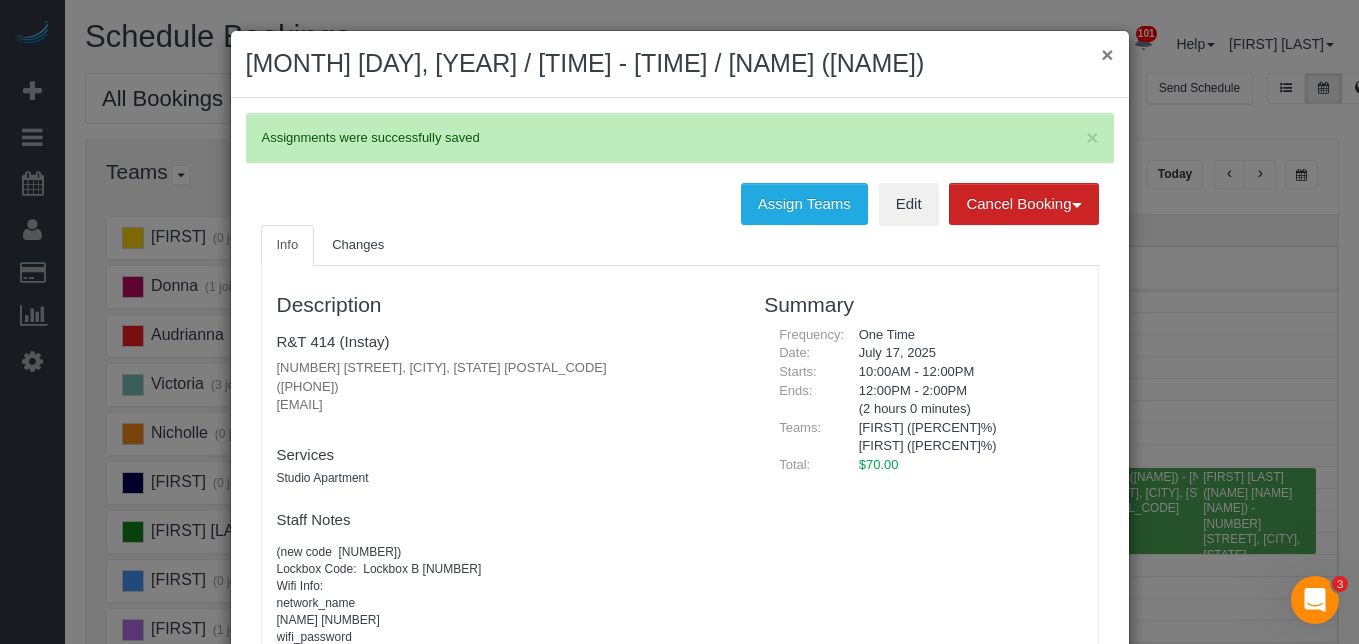 click on "×" at bounding box center [1107, 54] 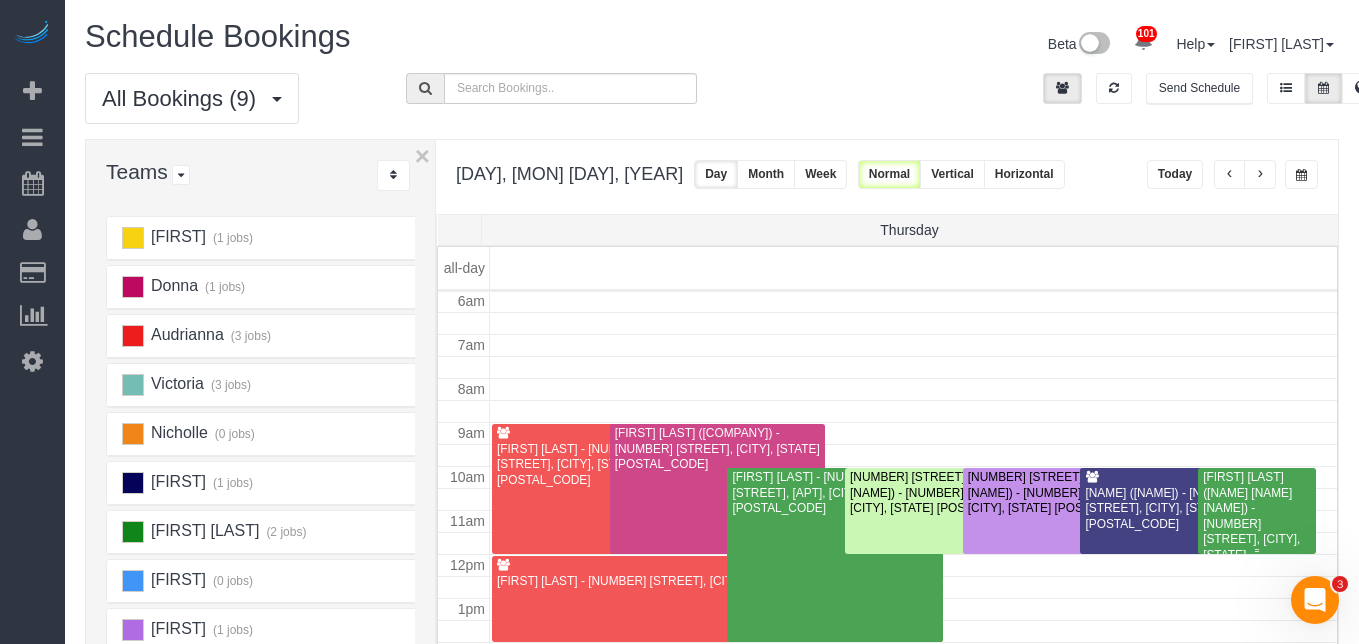 click on "[FIRST] [LAST] ([NAME] [NAME] [NAME]) - [NUMBER] [STREET], [CITY], [STATE] [POSTAL_CODE]" at bounding box center [1257, 524] 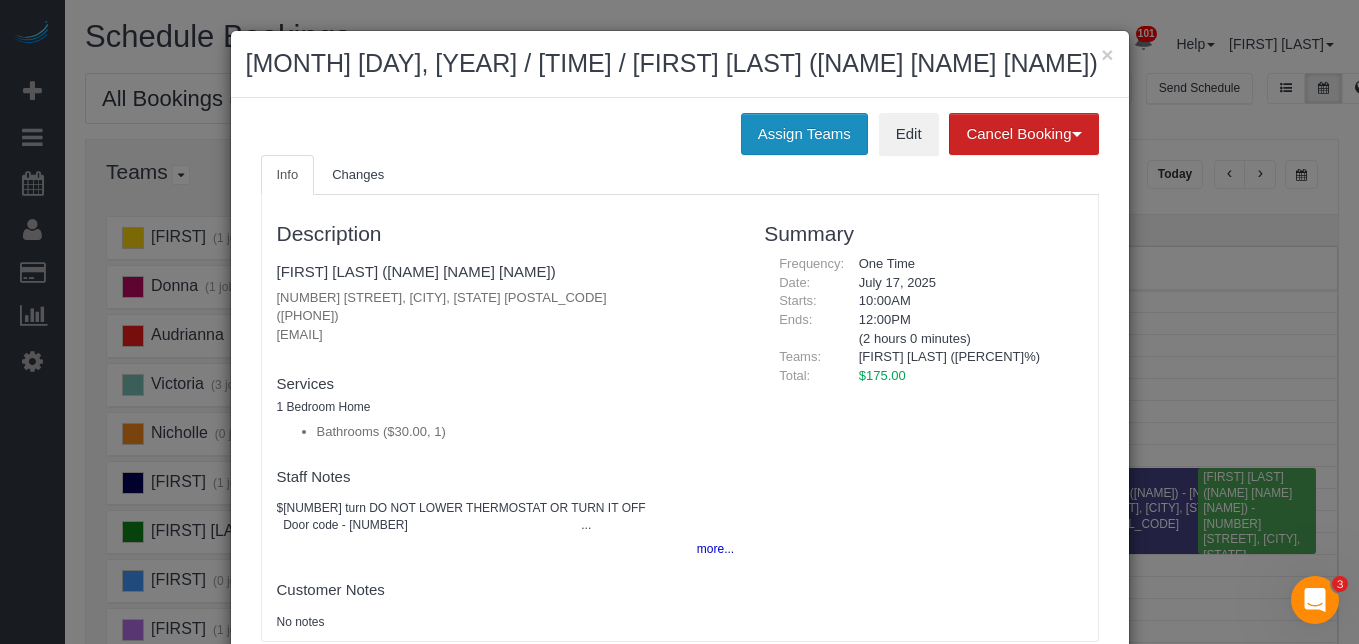 click on "Assign Teams" at bounding box center (804, 134) 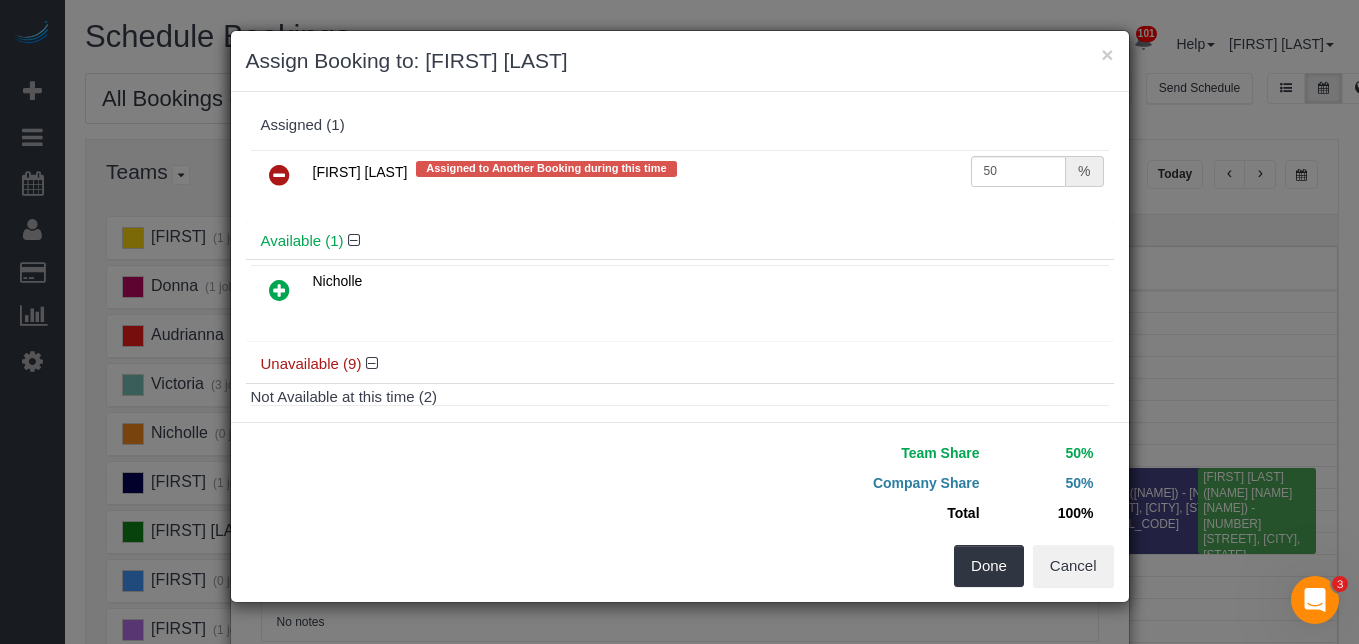 click at bounding box center (279, 175) 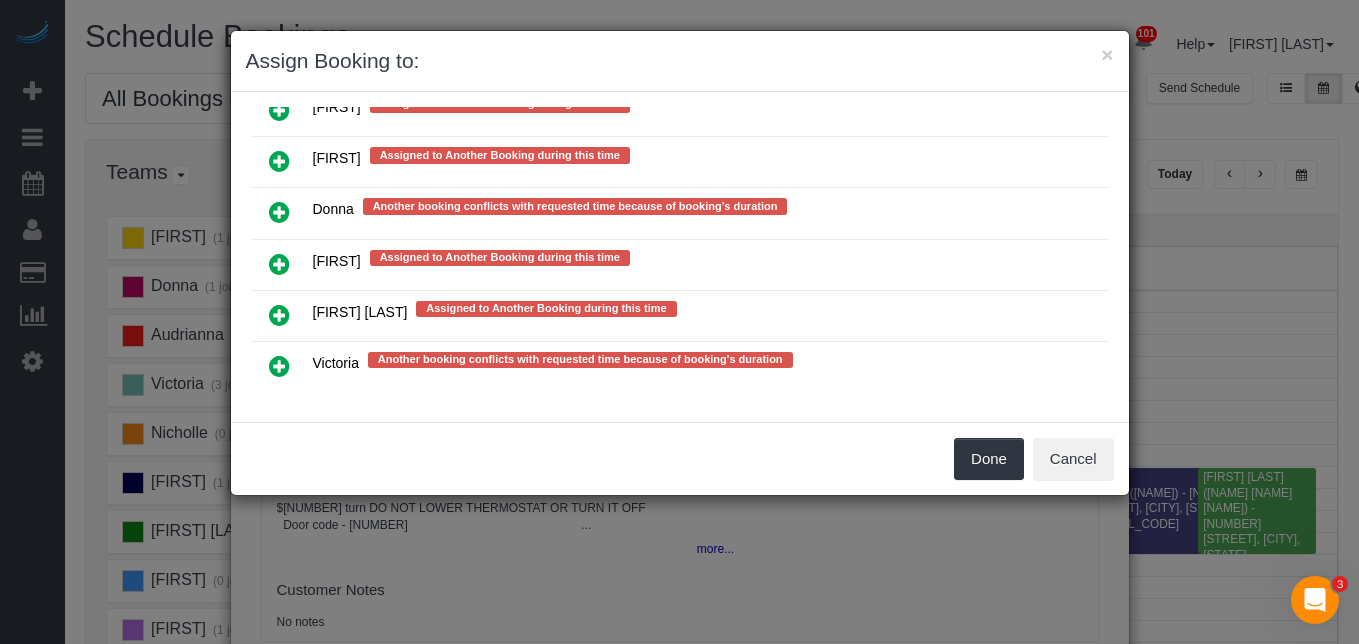 scroll, scrollTop: 508, scrollLeft: 0, axis: vertical 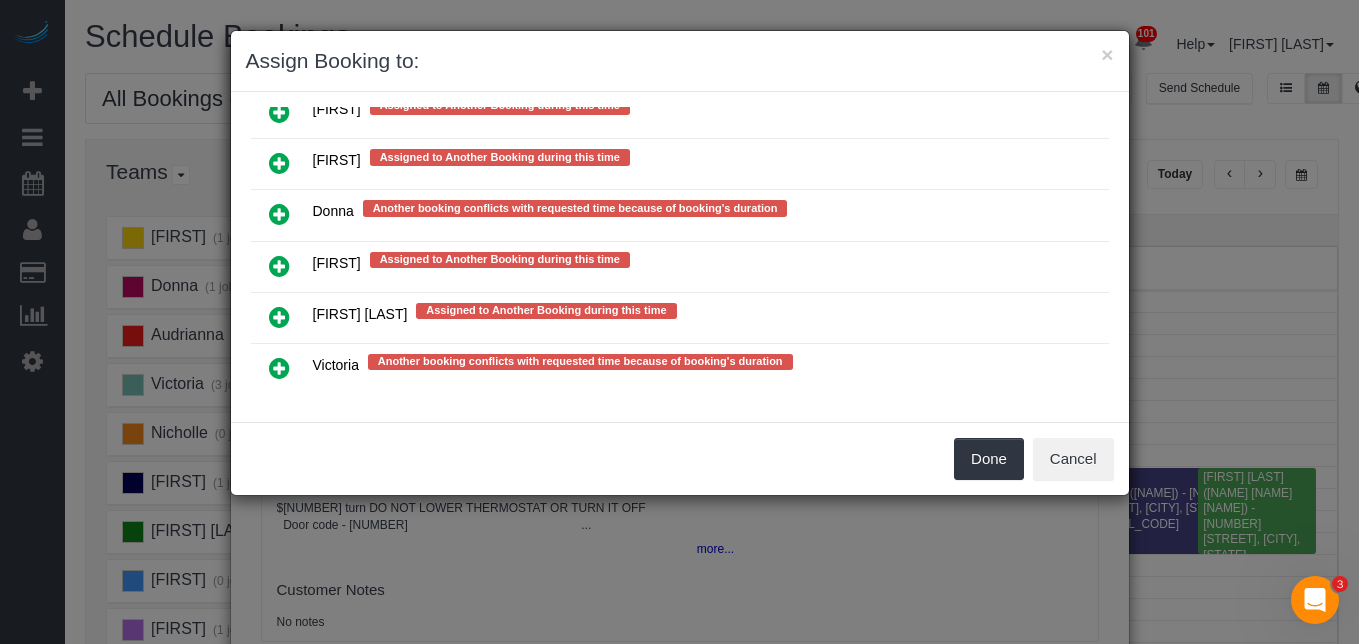 click at bounding box center [279, 266] 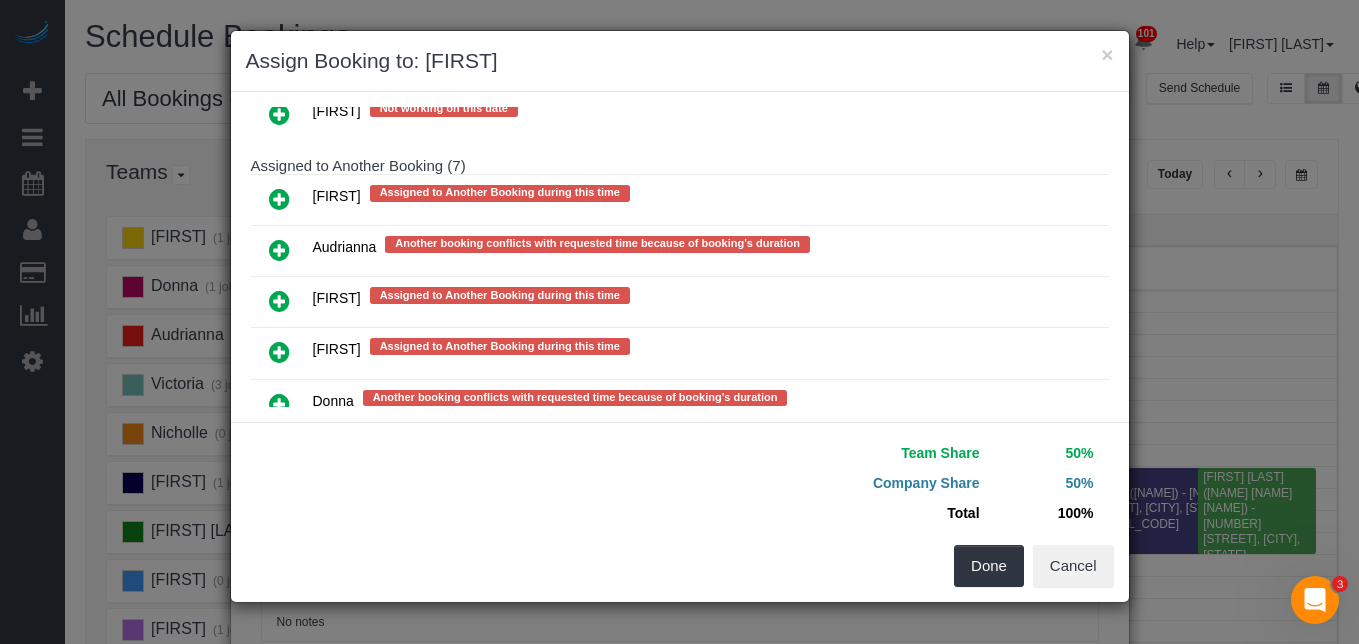 scroll, scrollTop: 298, scrollLeft: 0, axis: vertical 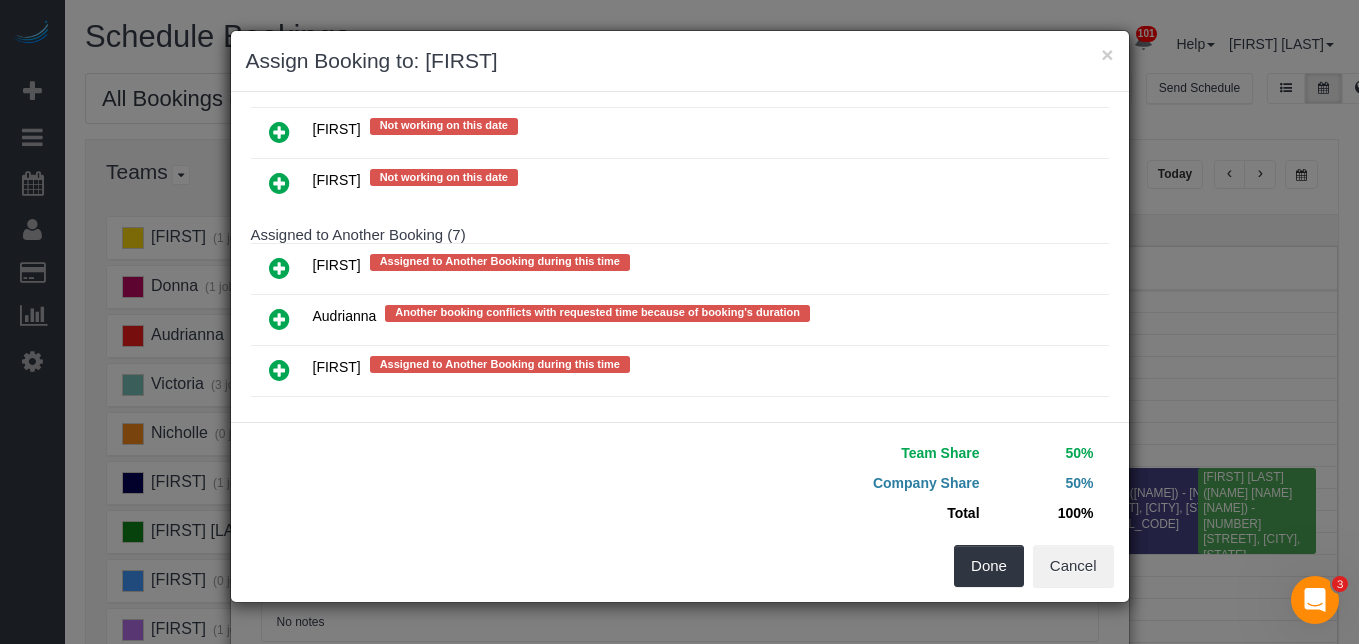 click at bounding box center (279, 268) 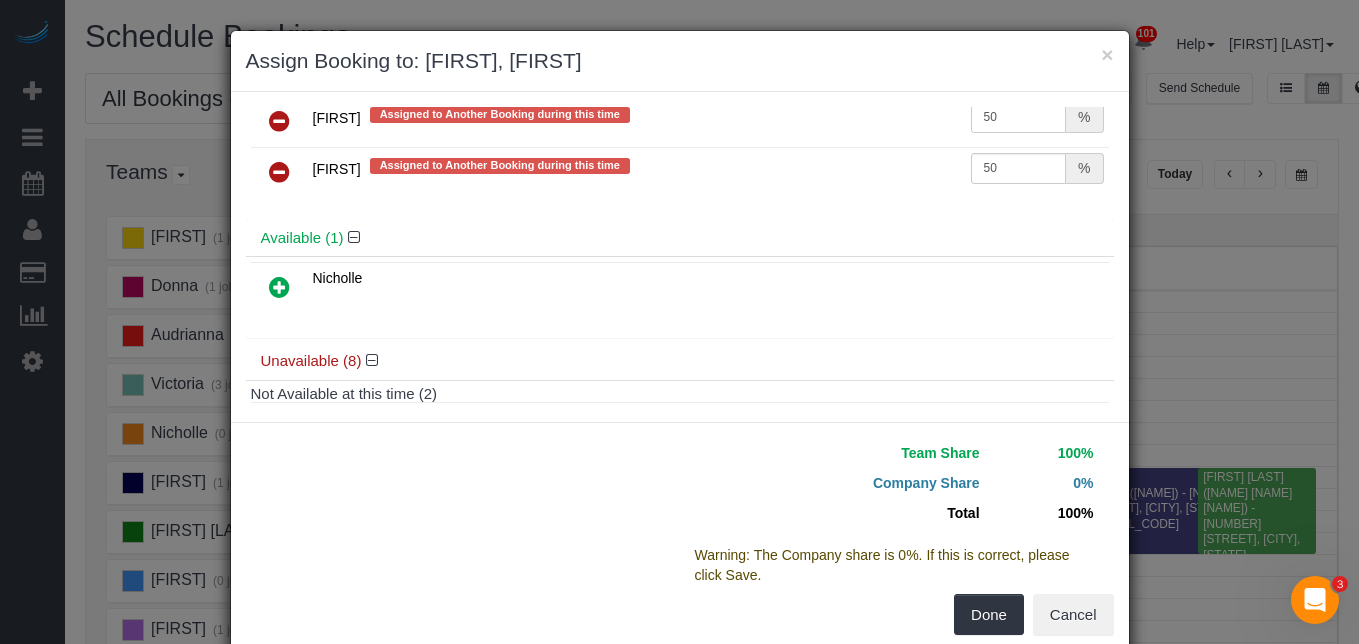 scroll, scrollTop: 0, scrollLeft: 0, axis: both 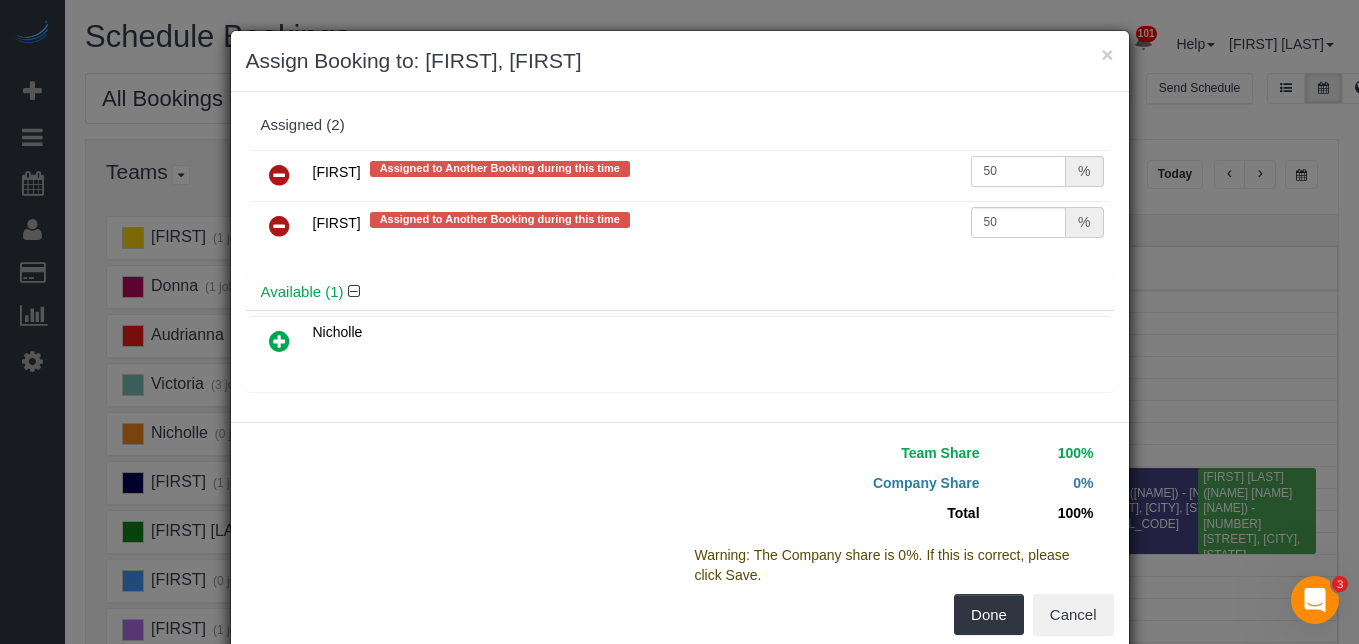 click on "50" at bounding box center (1019, 171) 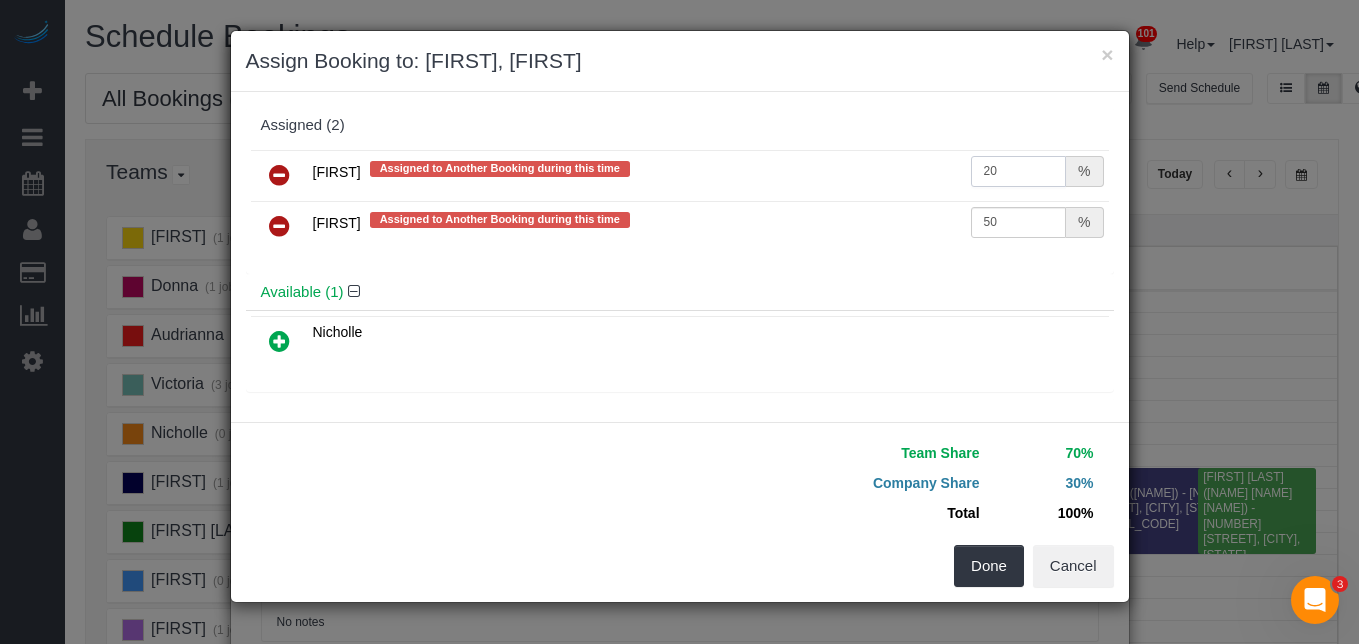 type on "20" 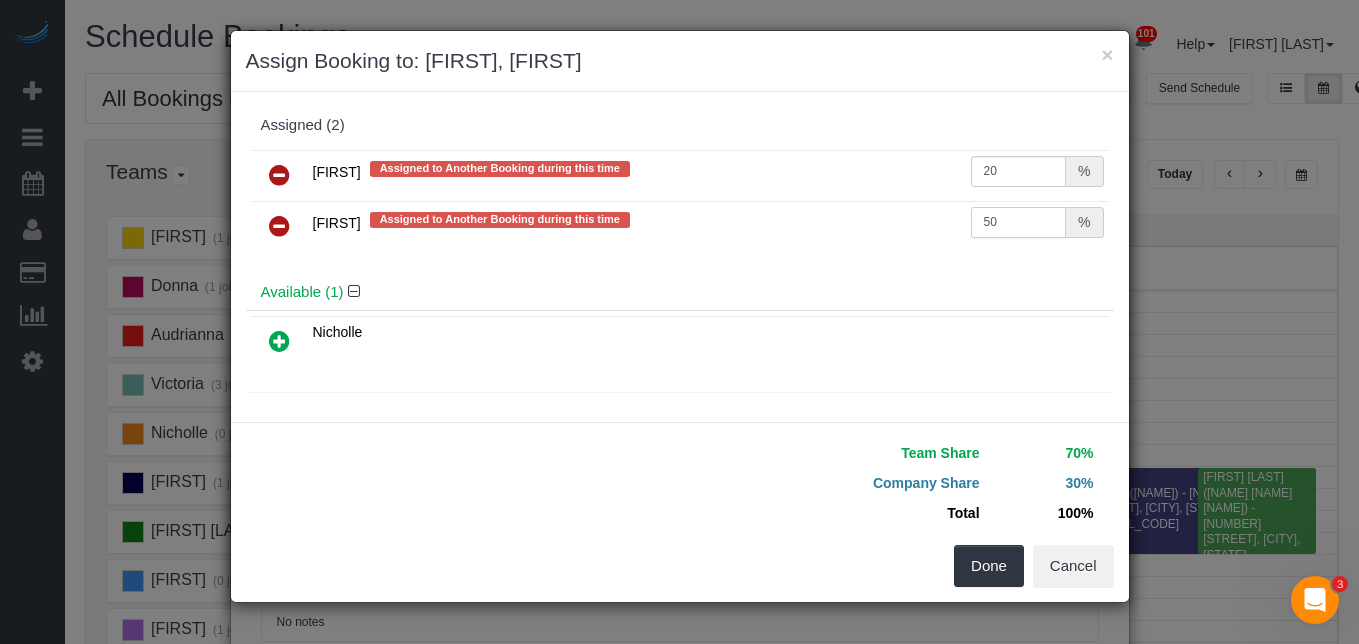 click on "50" at bounding box center (1019, 222) 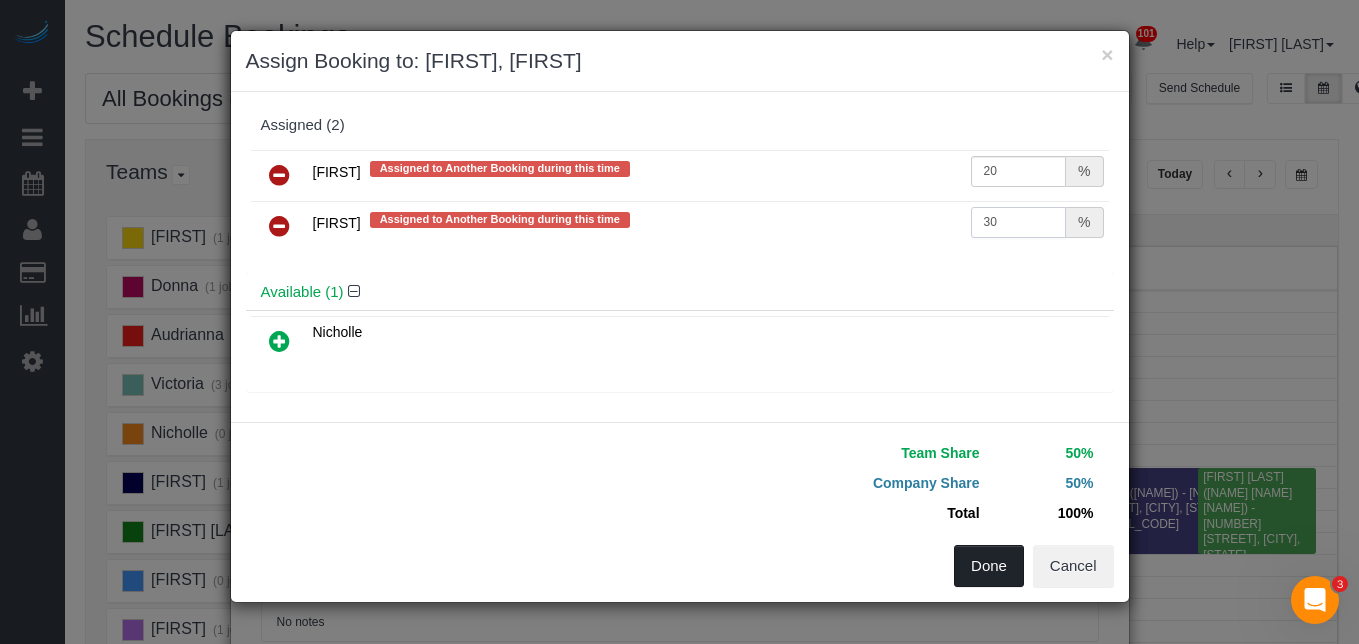 type on "30" 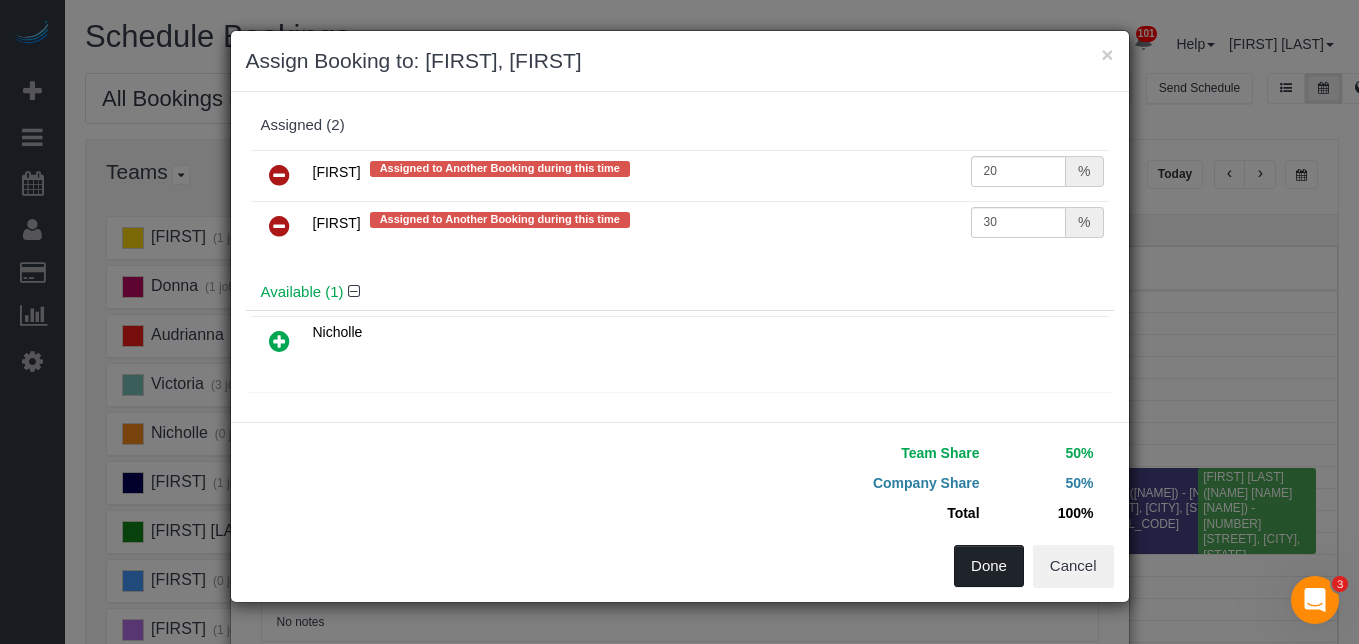 click on "Done" at bounding box center [989, 566] 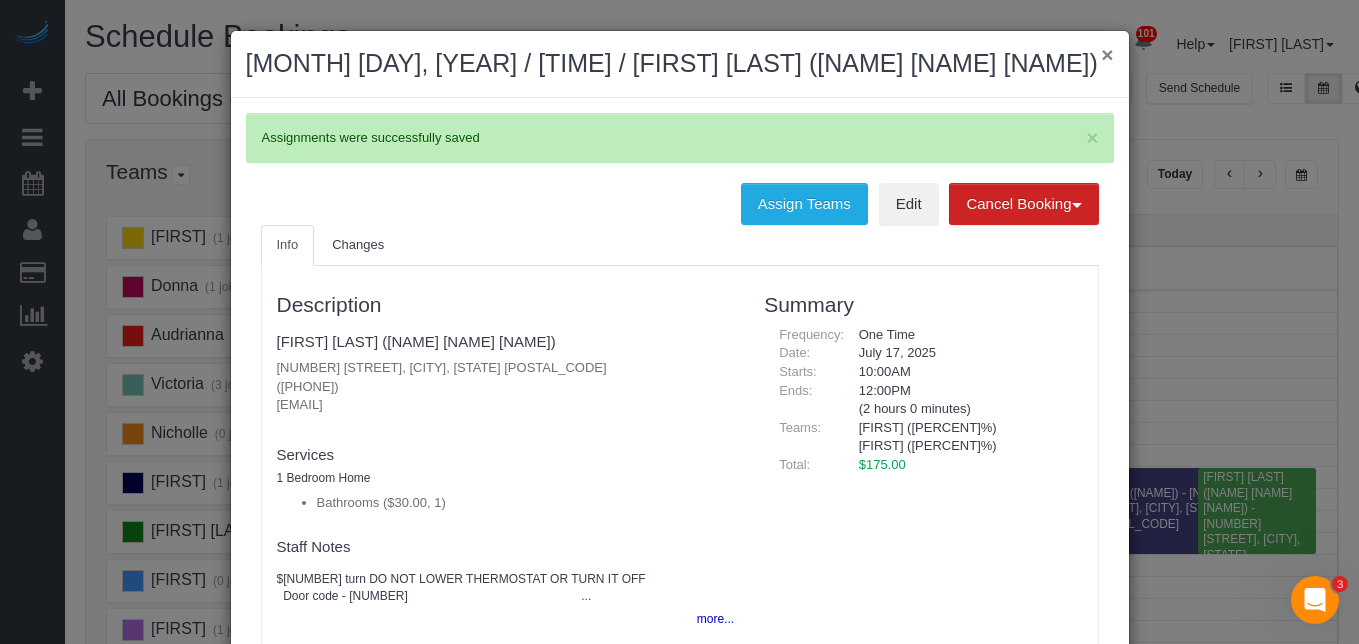 click on "×" at bounding box center (1107, 54) 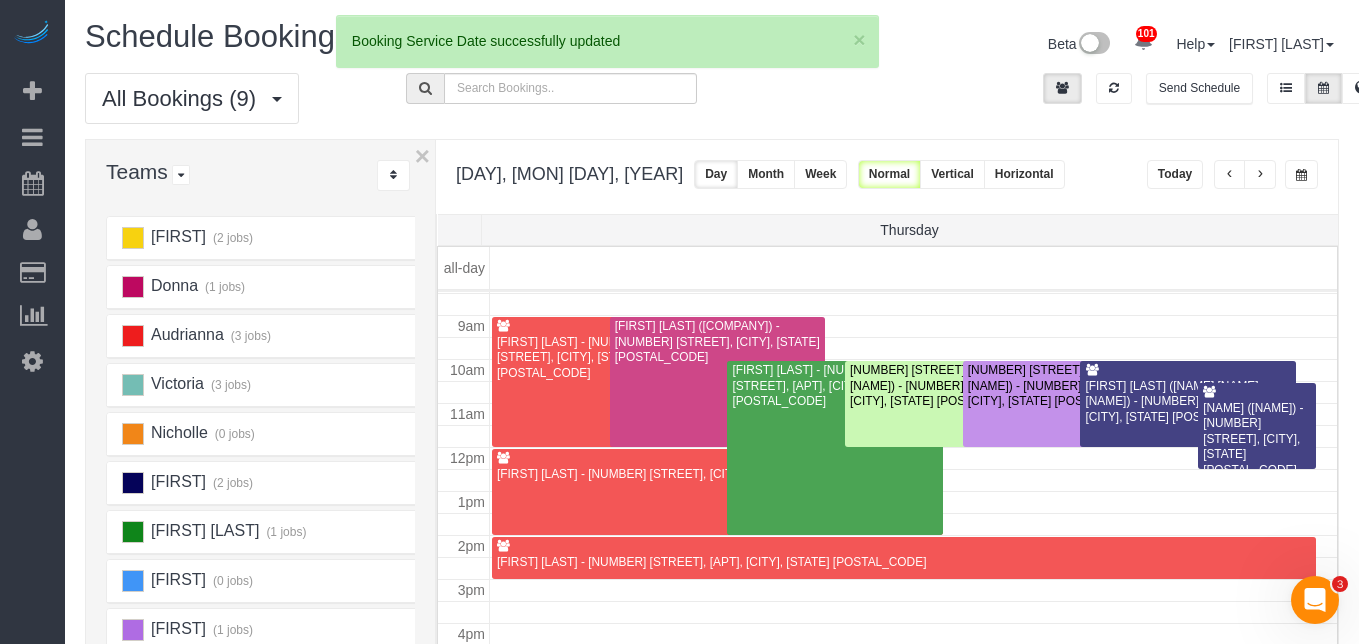 scroll, scrollTop: 409, scrollLeft: 0, axis: vertical 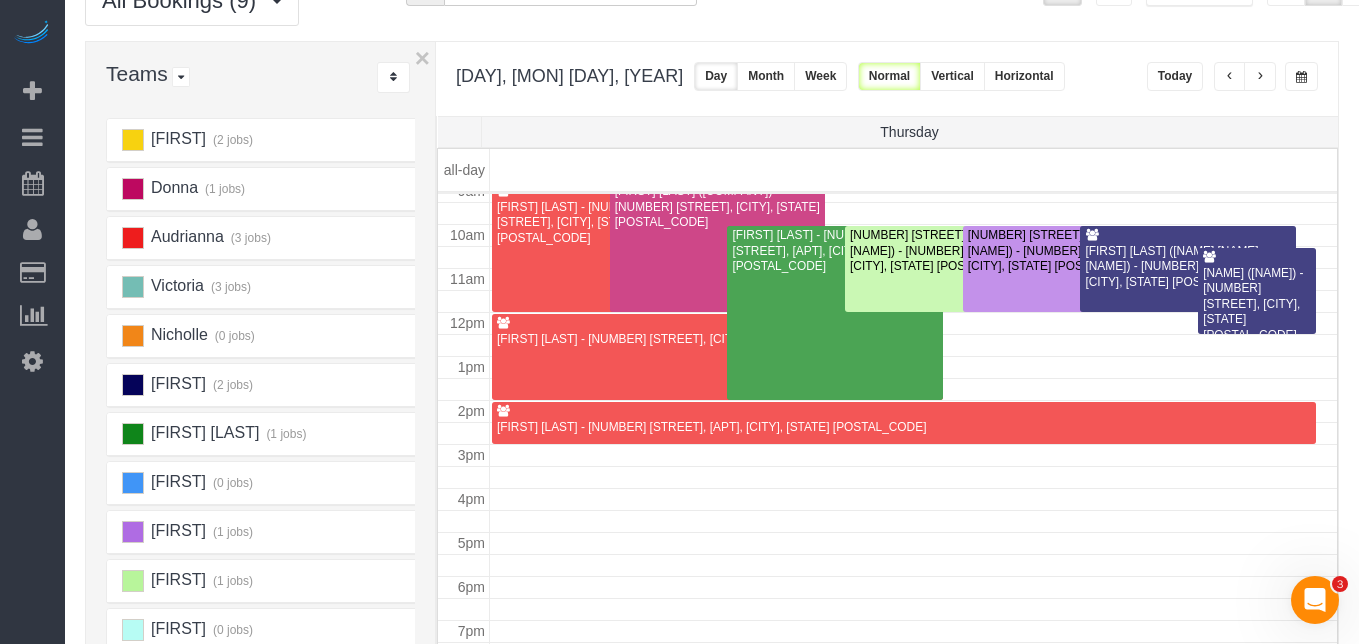 click at bounding box center (1230, 77) 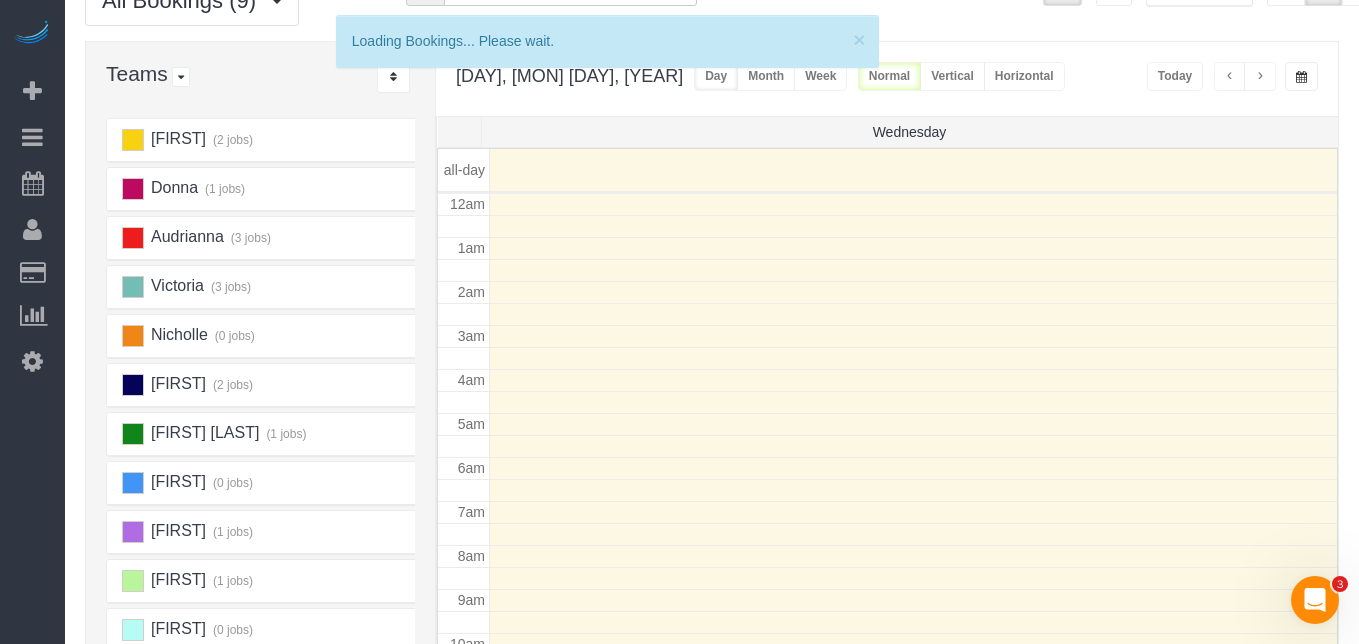 scroll, scrollTop: 265, scrollLeft: 0, axis: vertical 